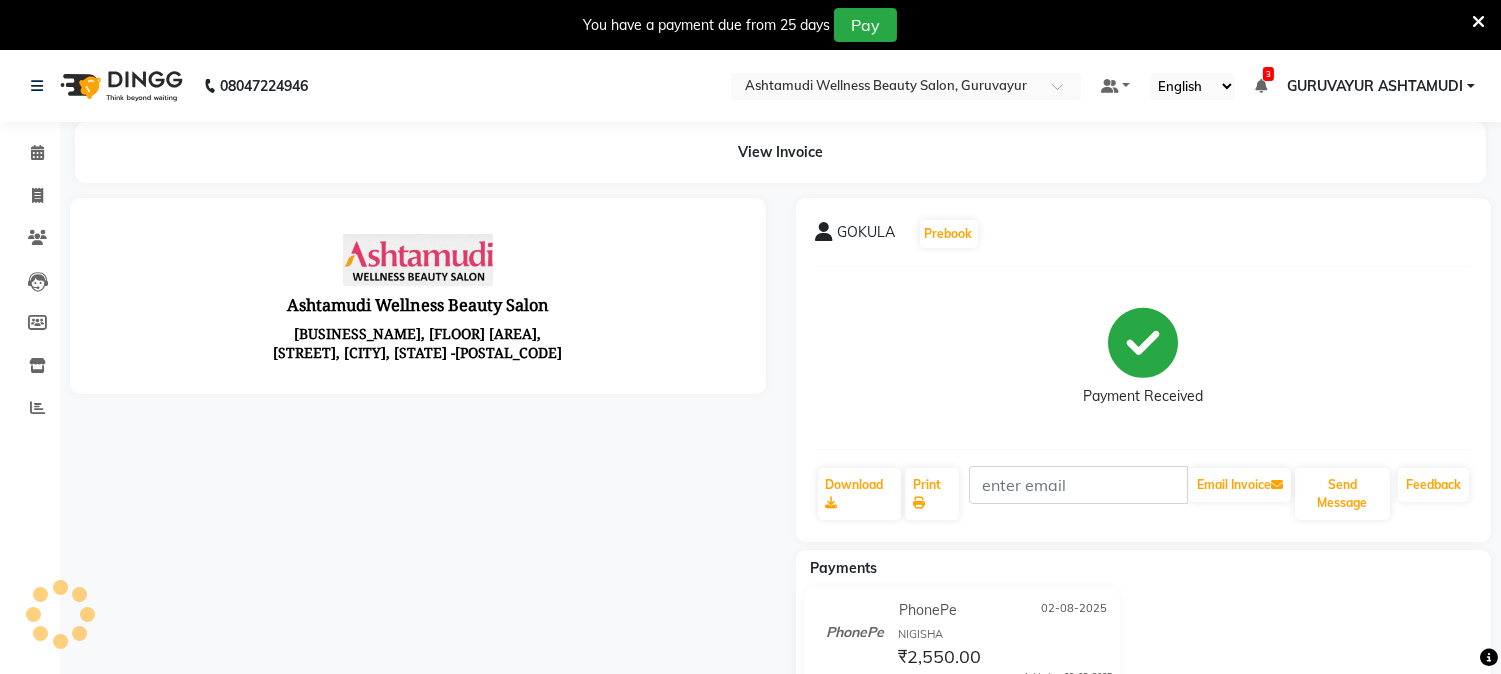 scroll, scrollTop: 0, scrollLeft: 0, axis: both 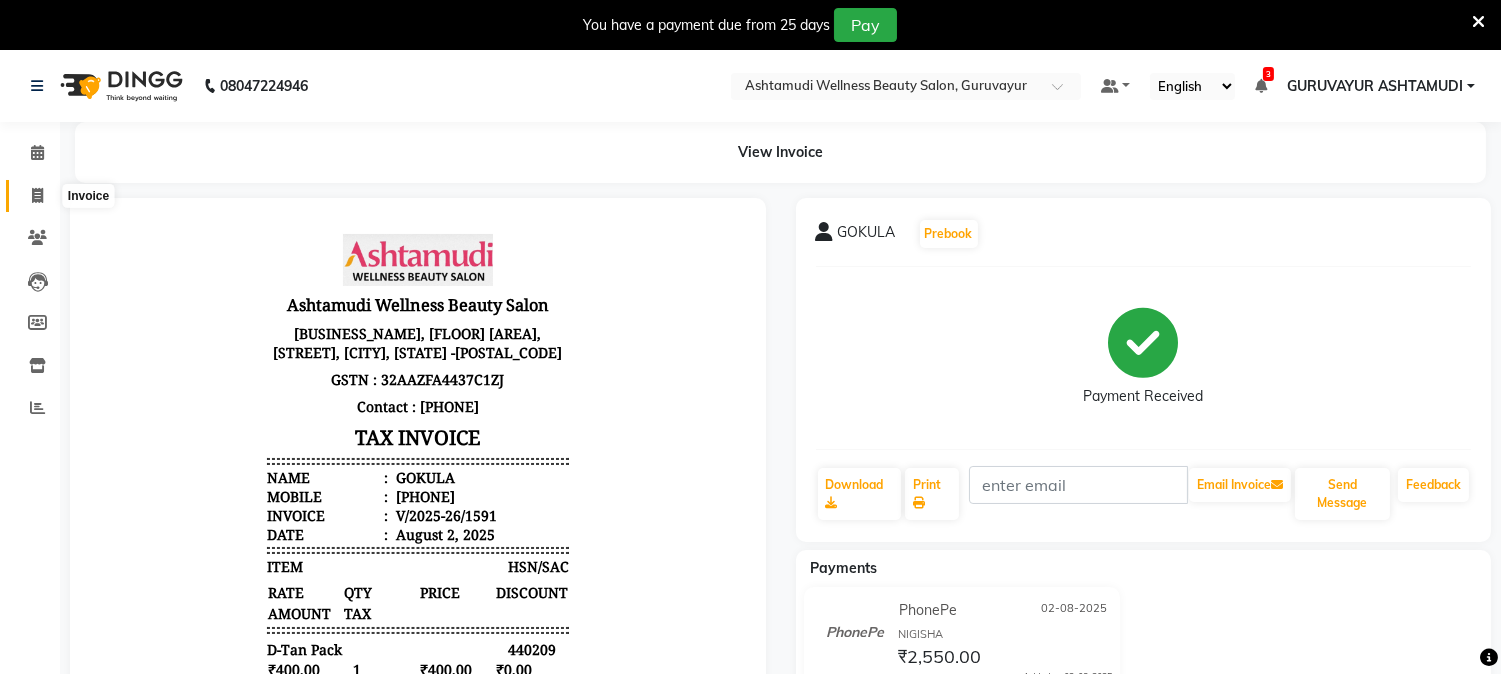 click 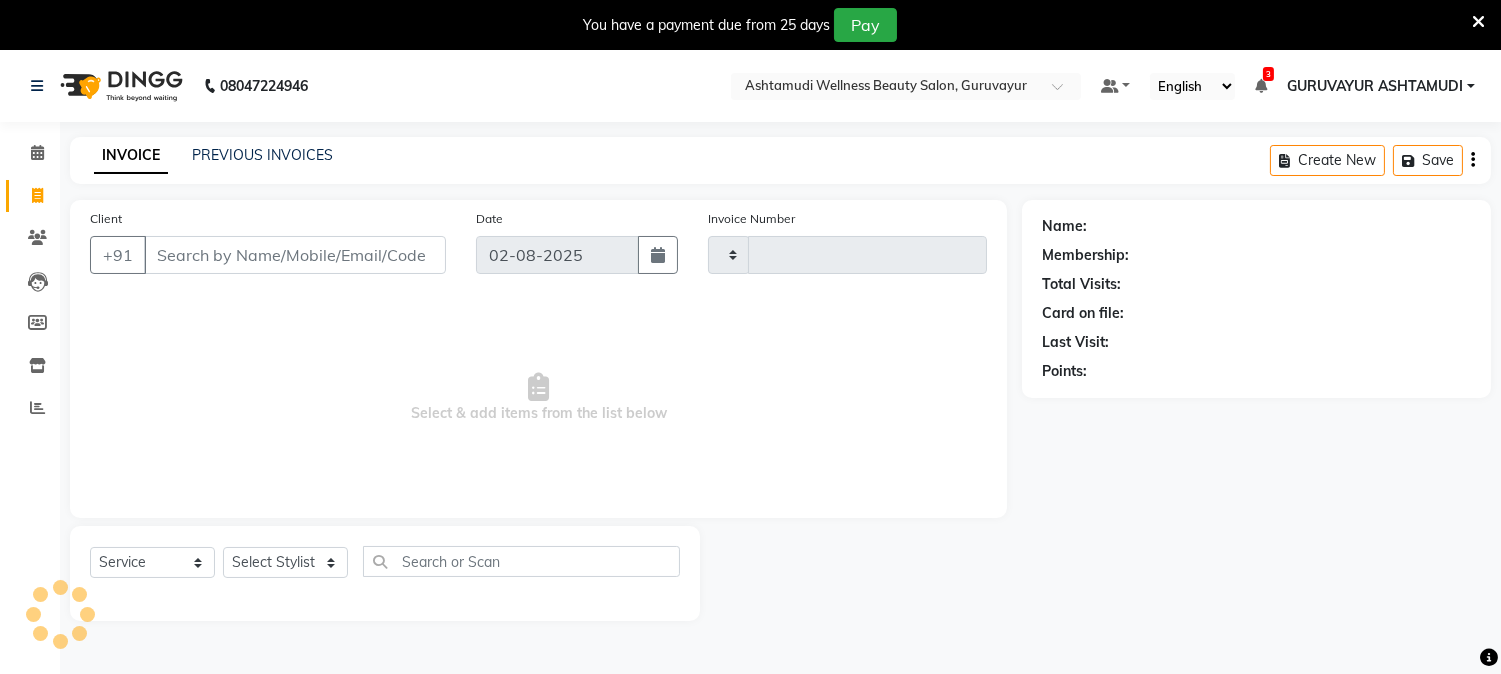scroll, scrollTop: 50, scrollLeft: 0, axis: vertical 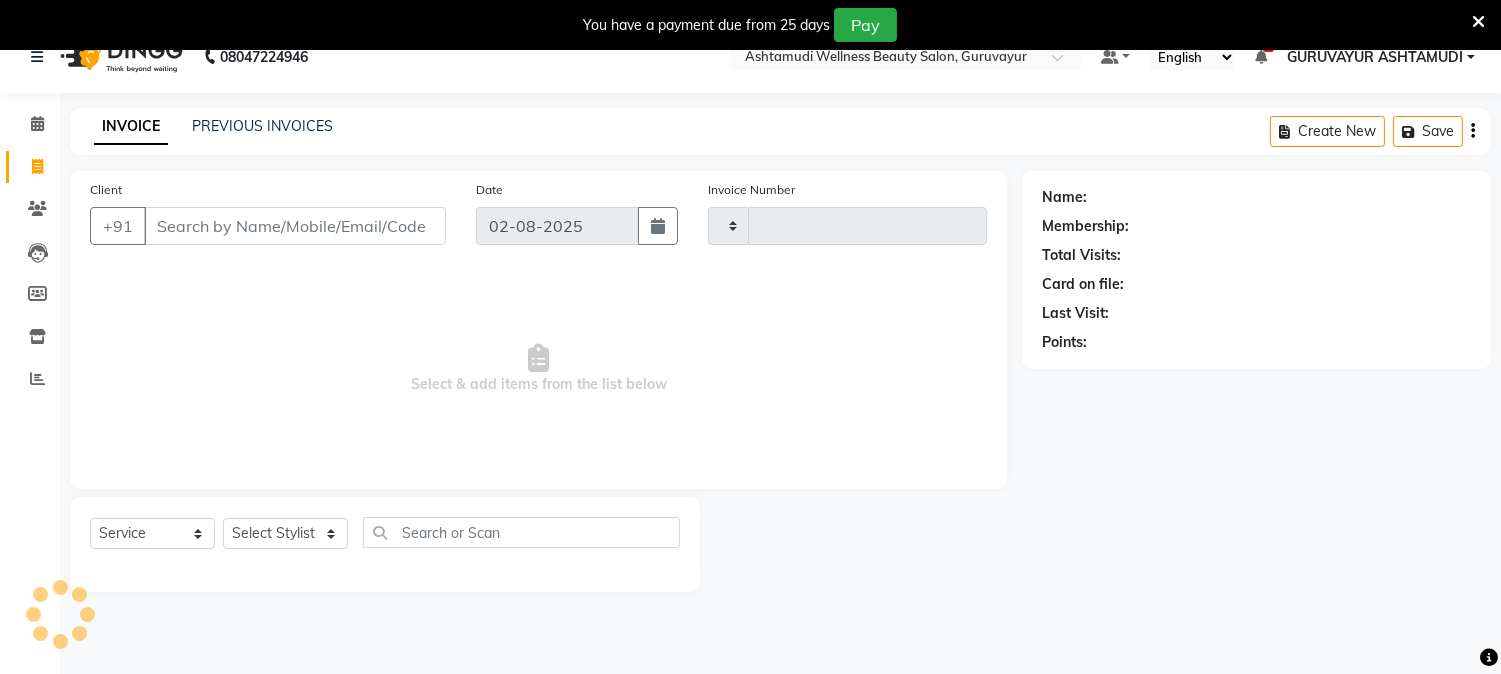 type on "1592" 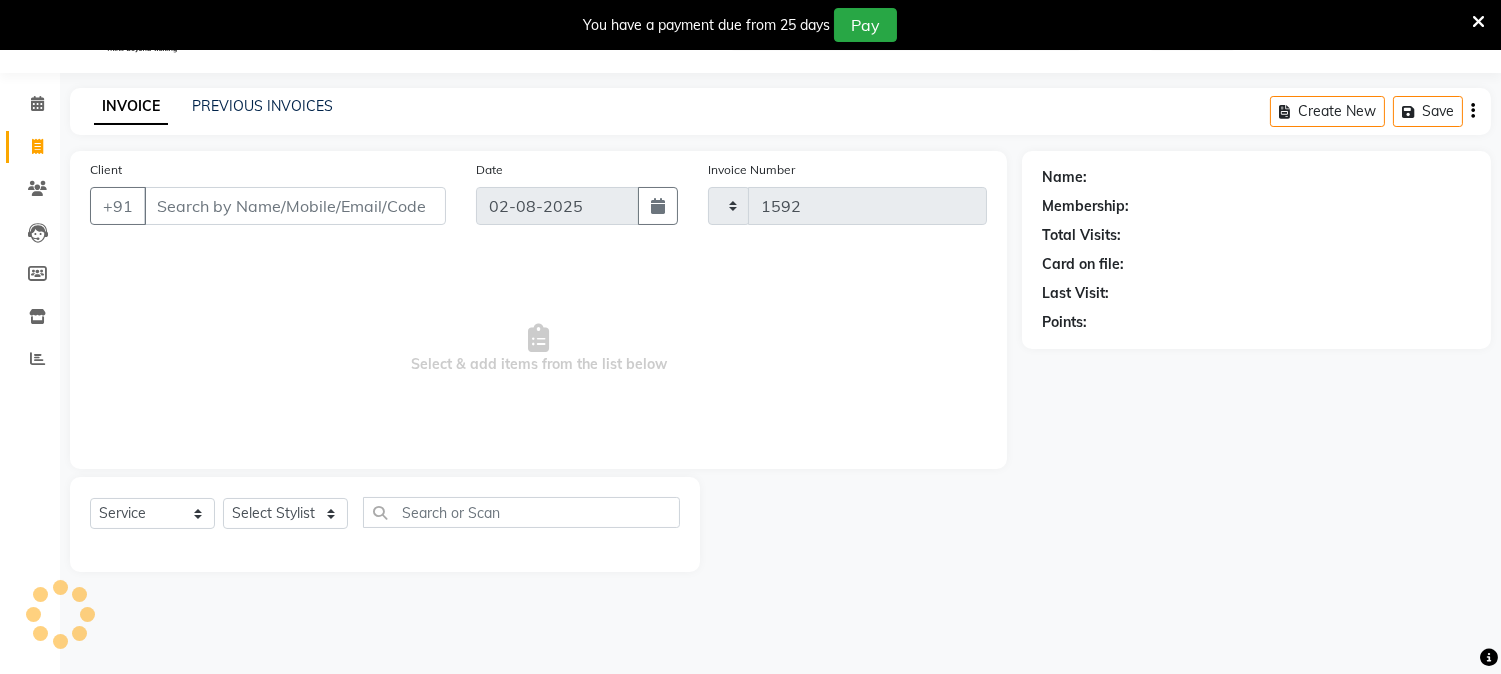 select on "4660" 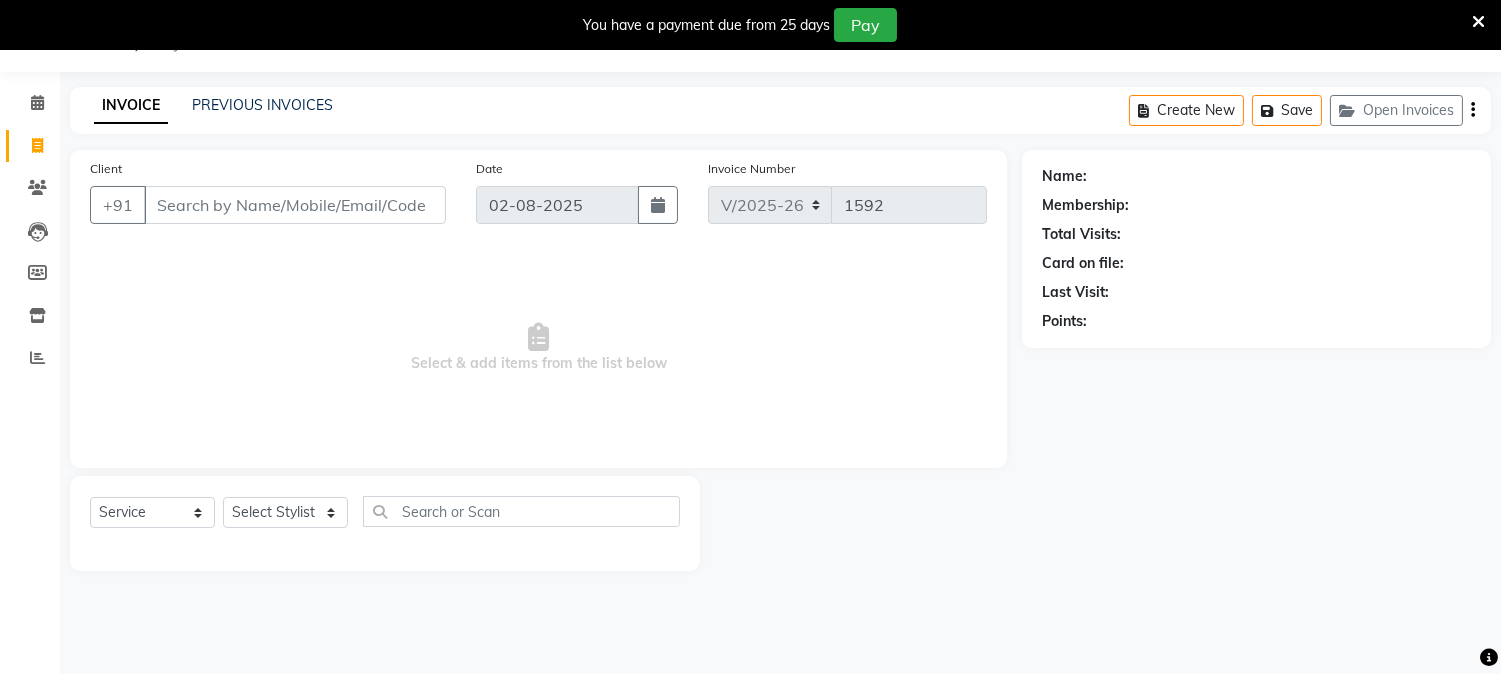 click on "Client" at bounding box center (295, 205) 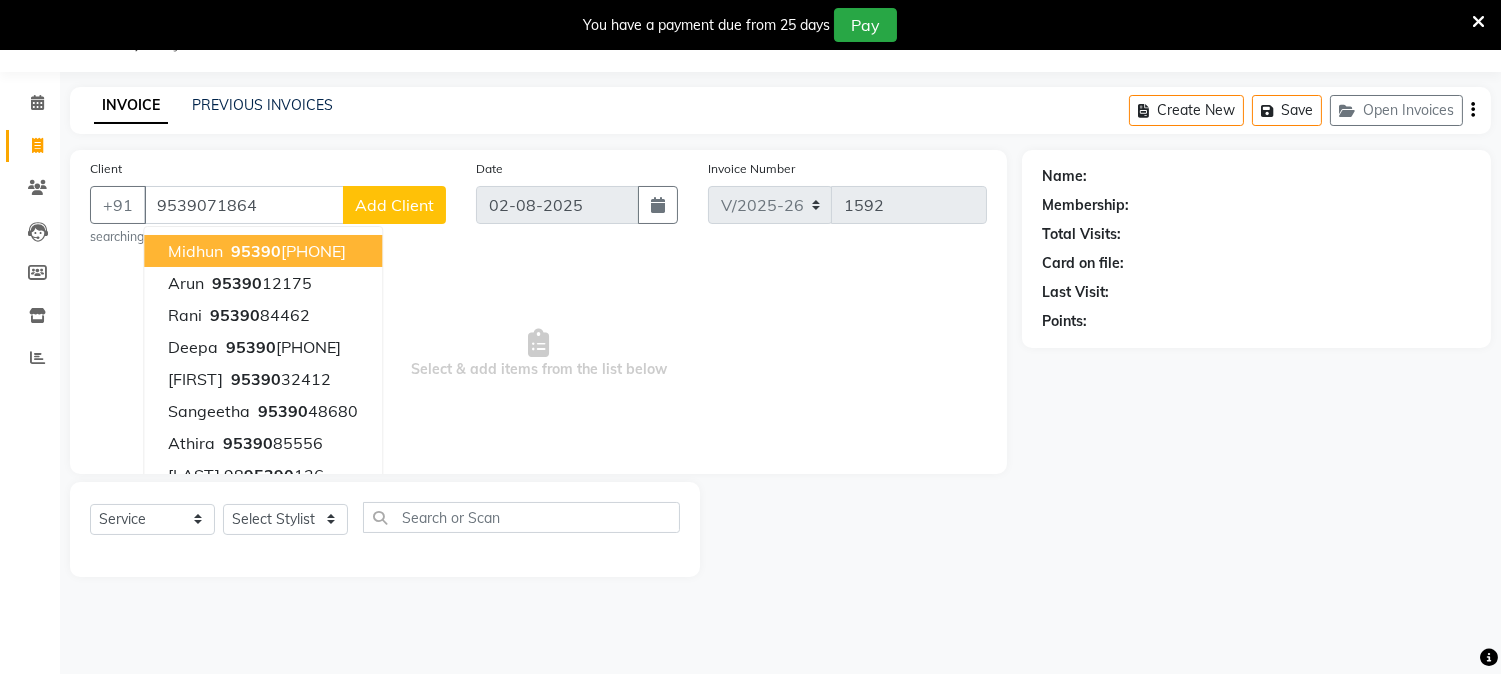 type on "9539071864" 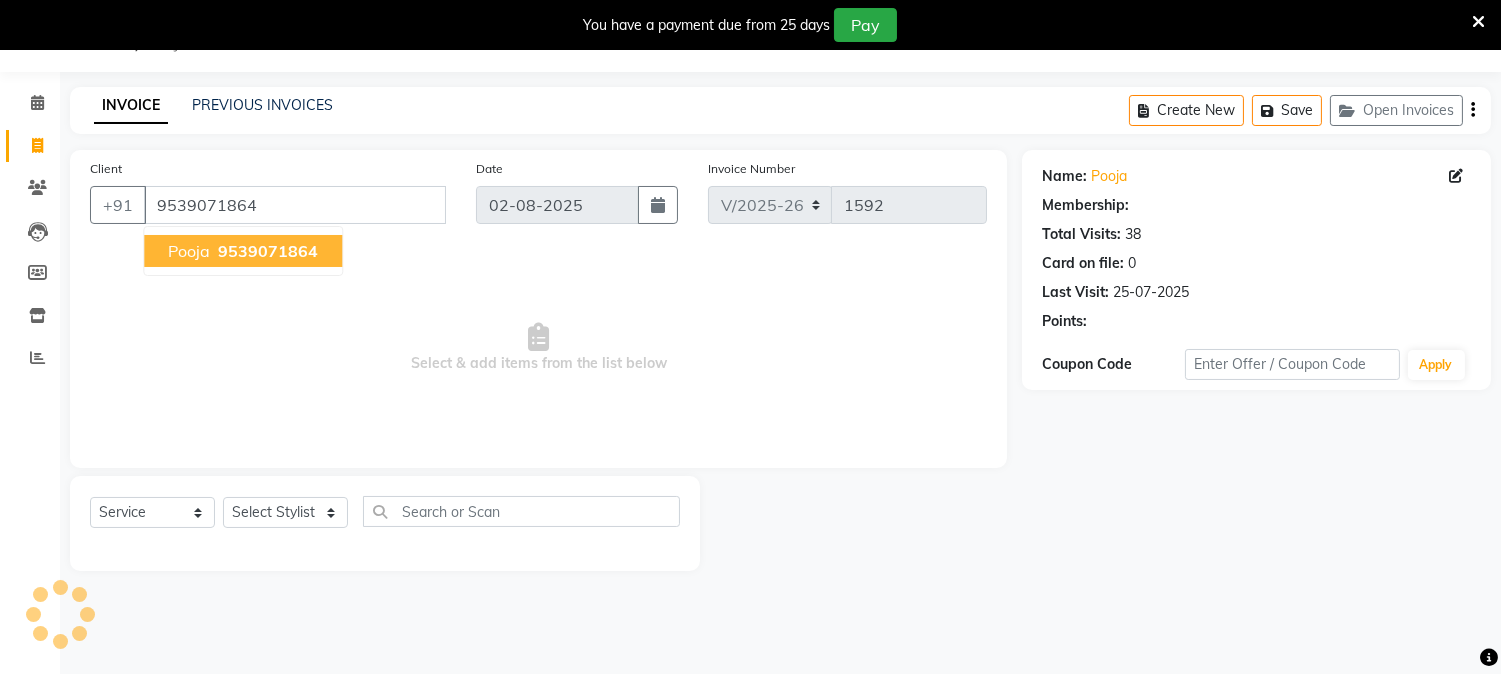 select on "1: Object" 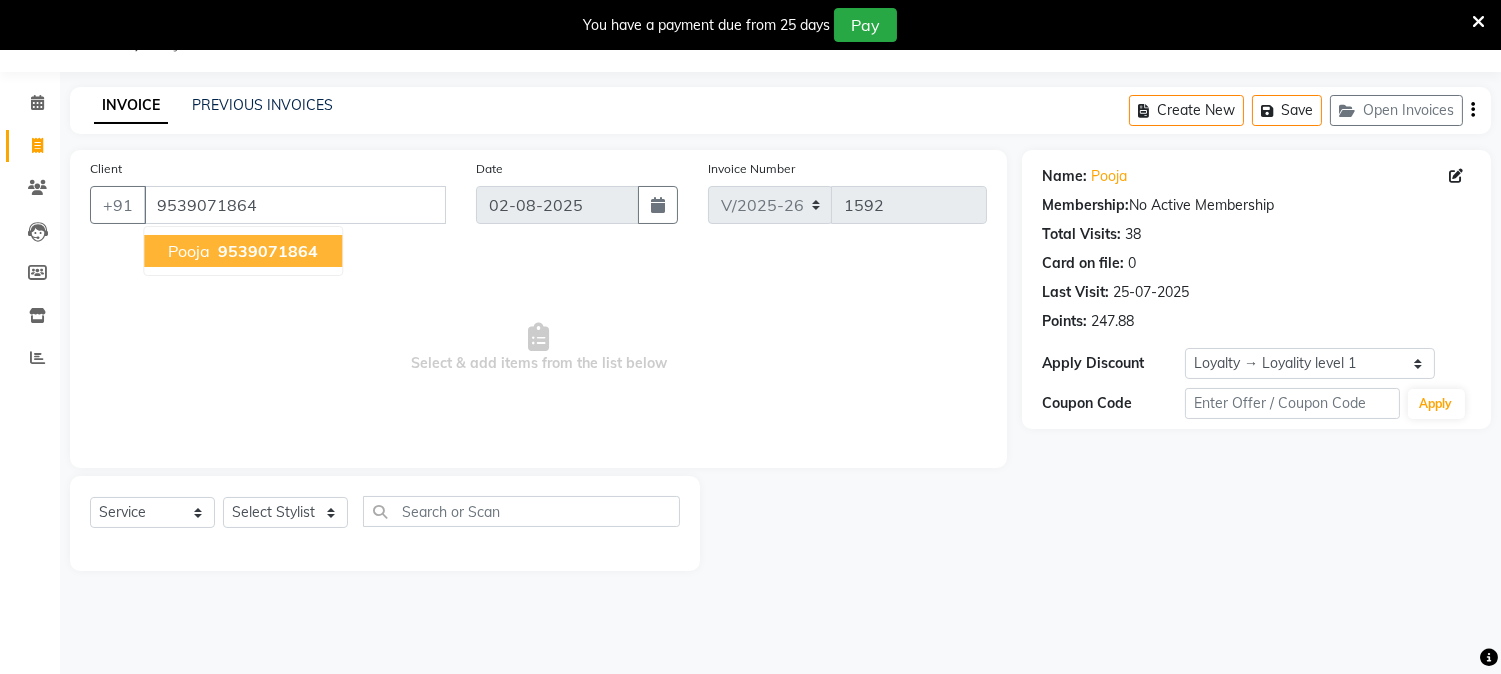 click on "Select & add items from the list below" at bounding box center (538, 348) 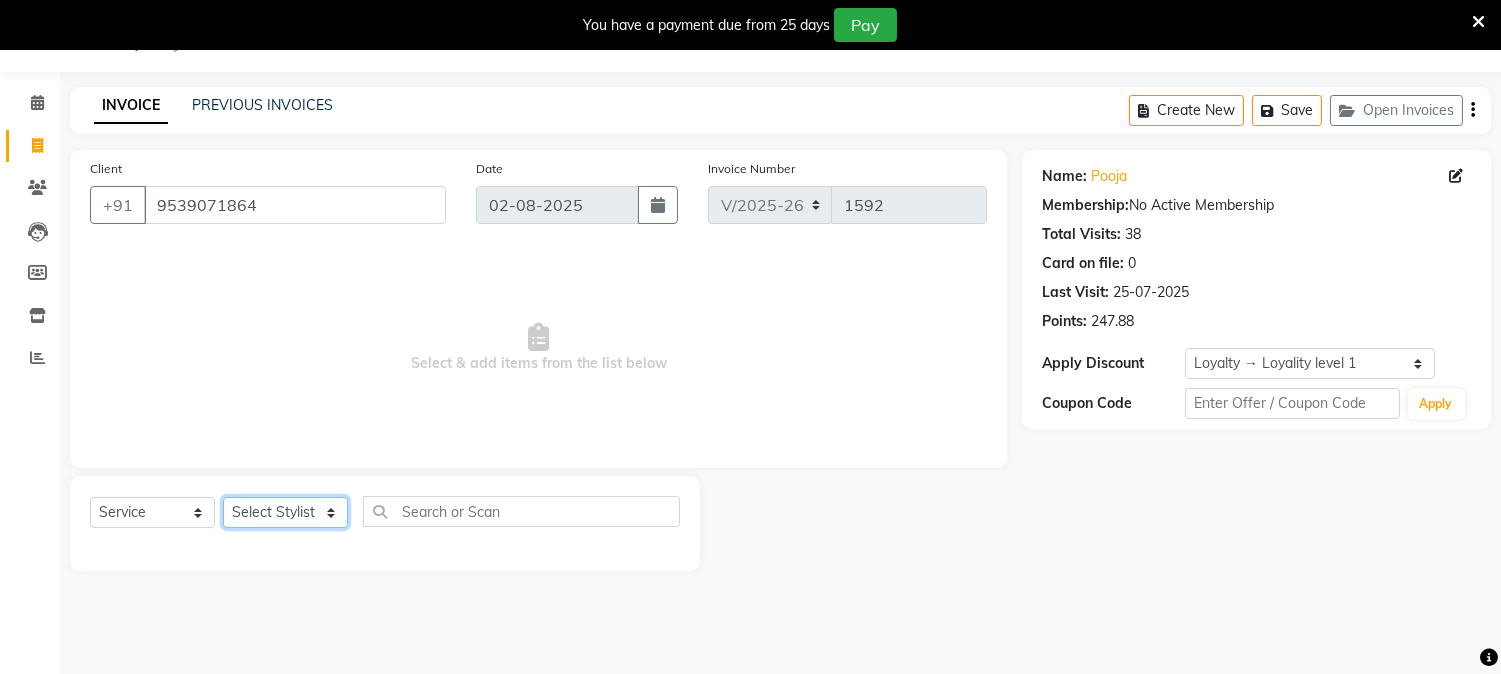 click on "Select Stylist Aathithya ANILA Anjana Das ARYA GURUVAYUR ASHTAMUDI NEETHU Nigisha POOJA PRACHI PRASEETHA REESHMA  Rini SMITHA THANKAMANI" 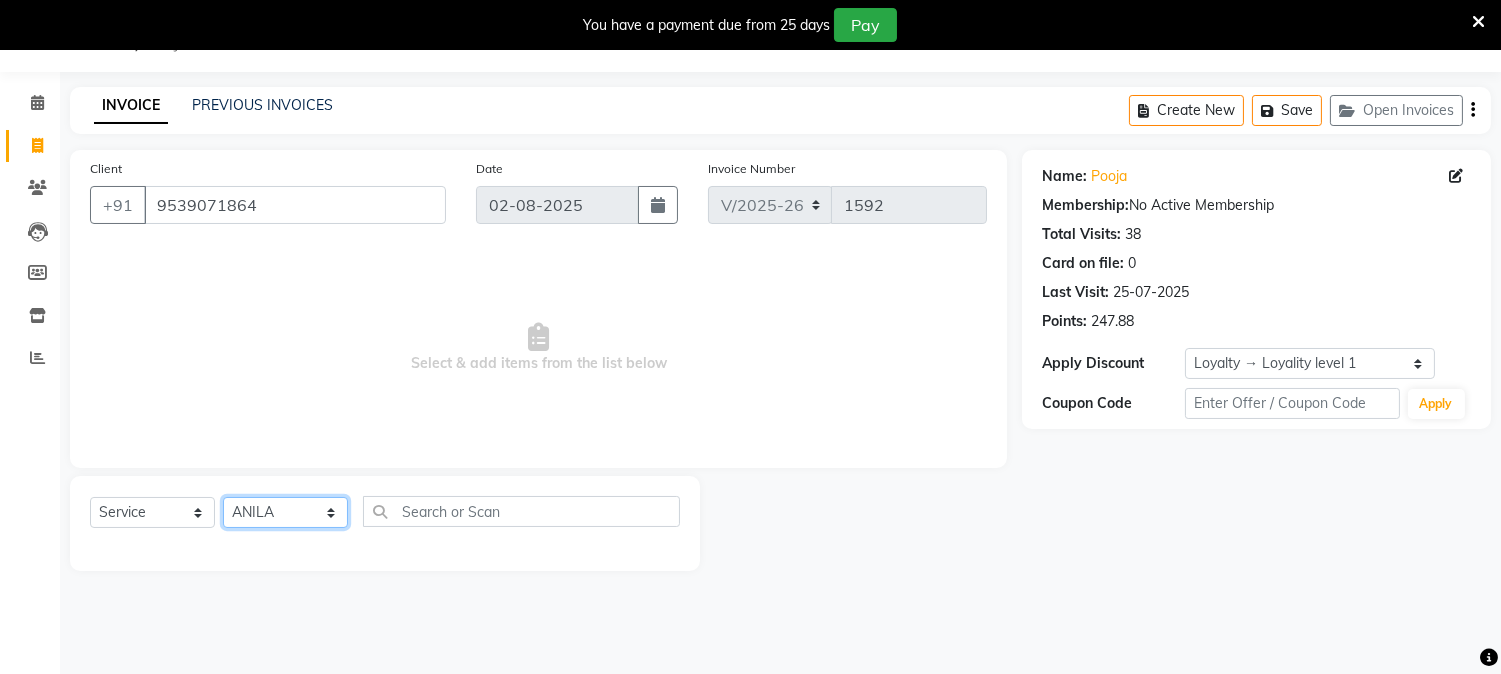 click on "Select Stylist Aathithya ANILA Anjana Das ARYA GURUVAYUR ASHTAMUDI NEETHU Nigisha POOJA PRACHI PRASEETHA REESHMA  Rini SMITHA THANKAMANI" 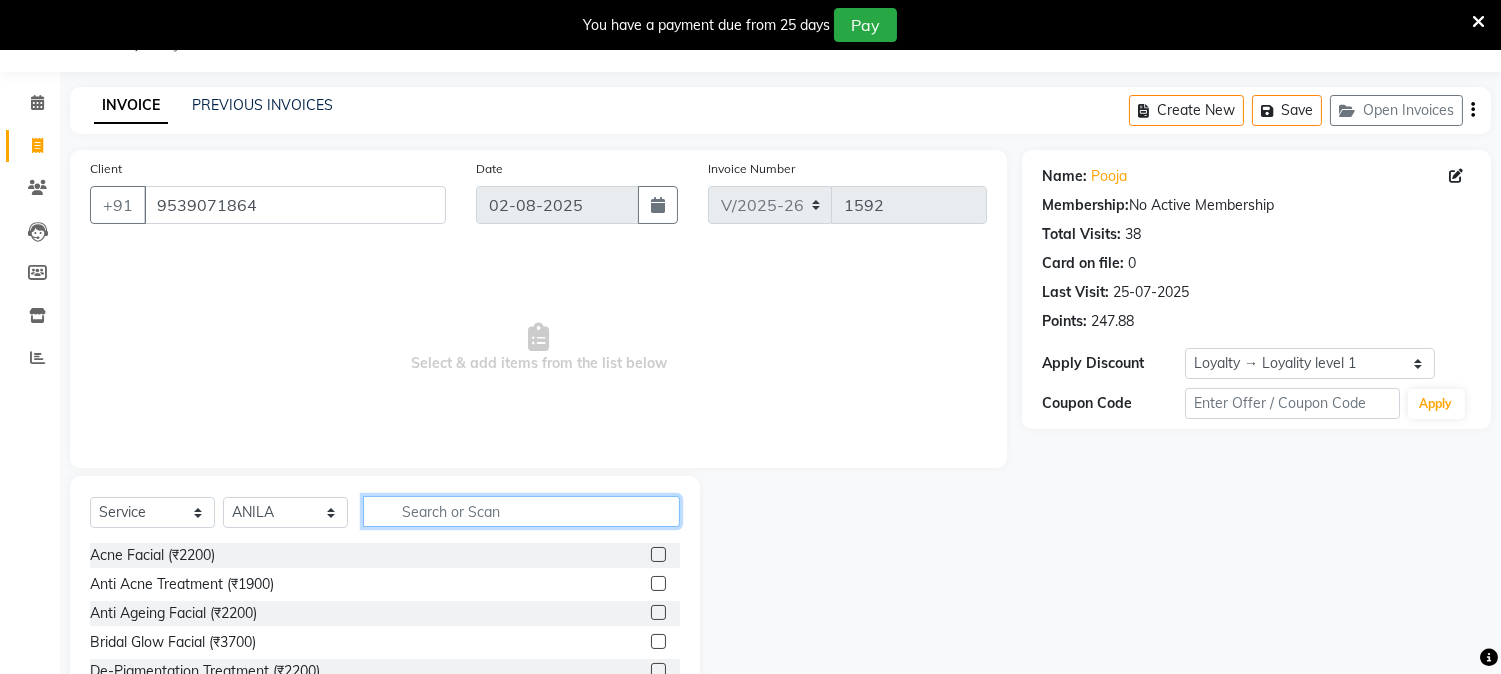 click 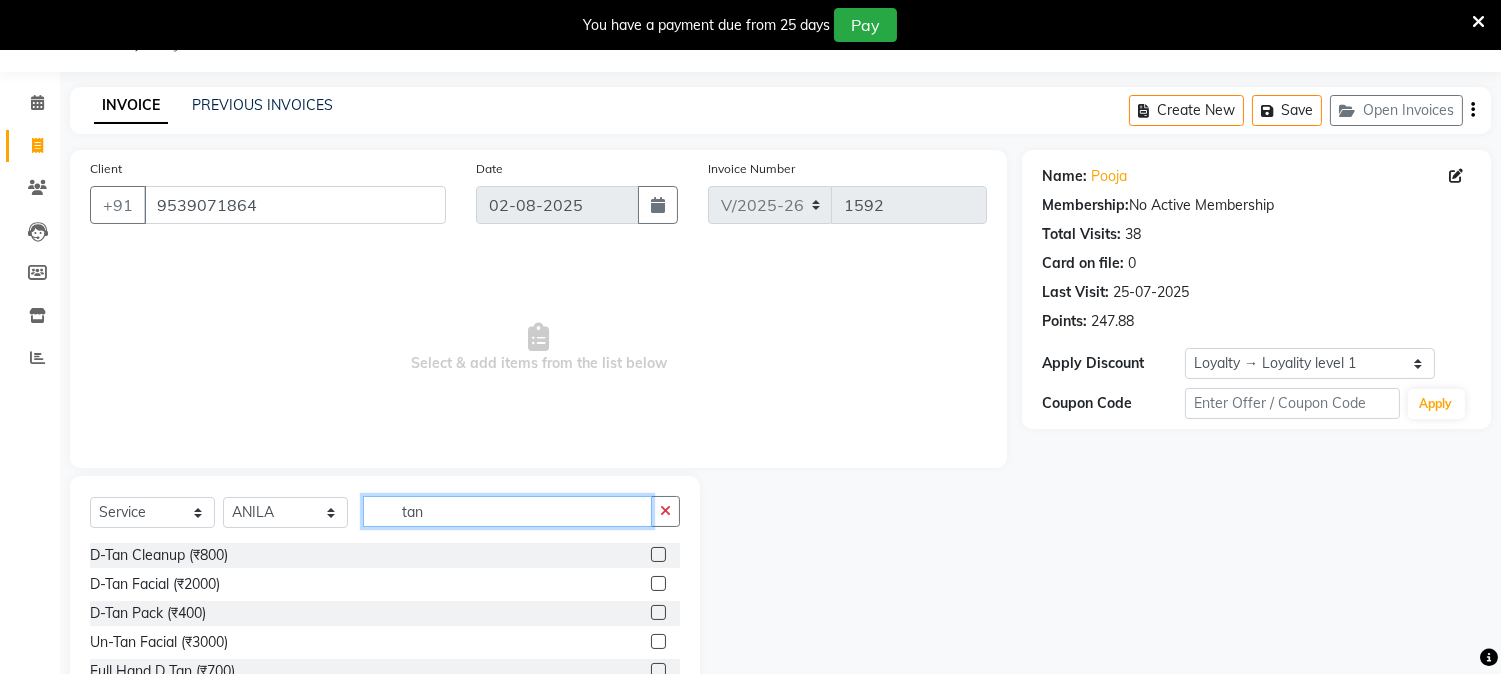 type on "tan" 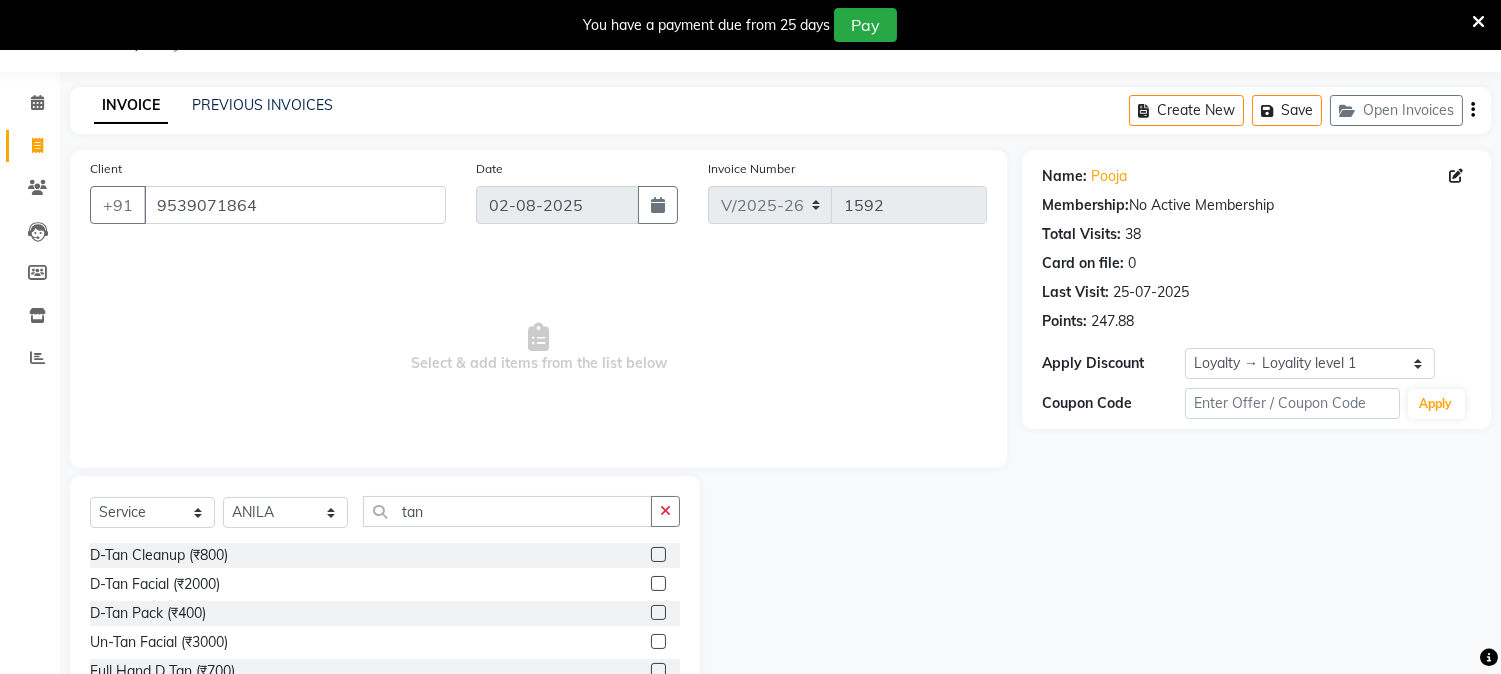 click 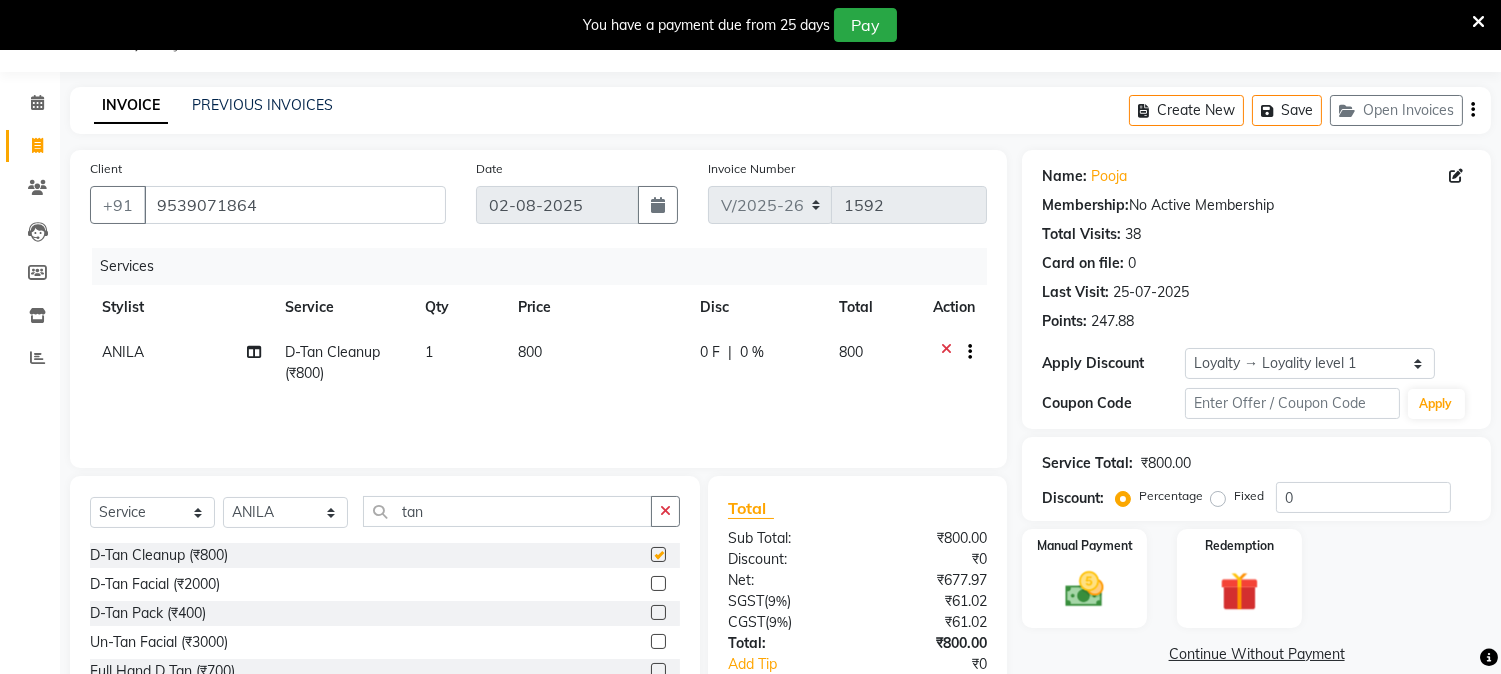 checkbox on "false" 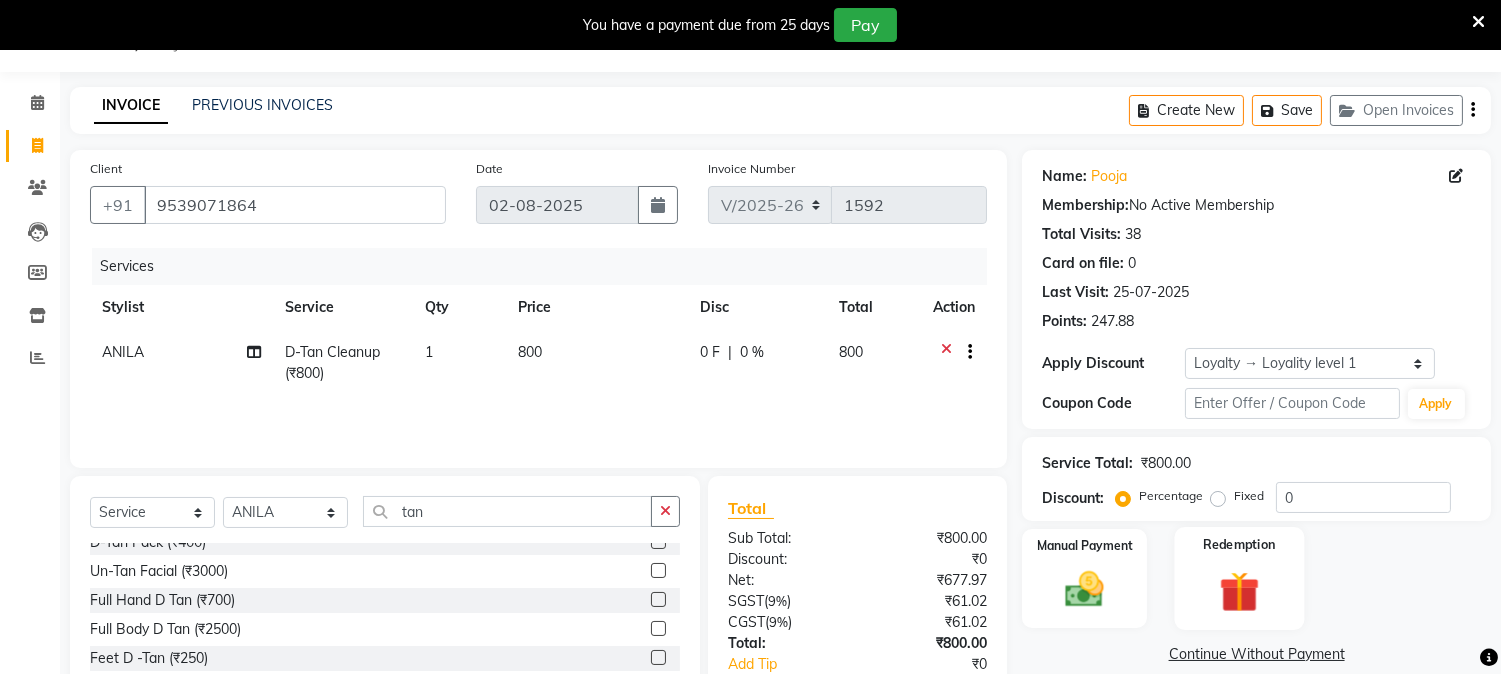 scroll, scrollTop: 205, scrollLeft: 0, axis: vertical 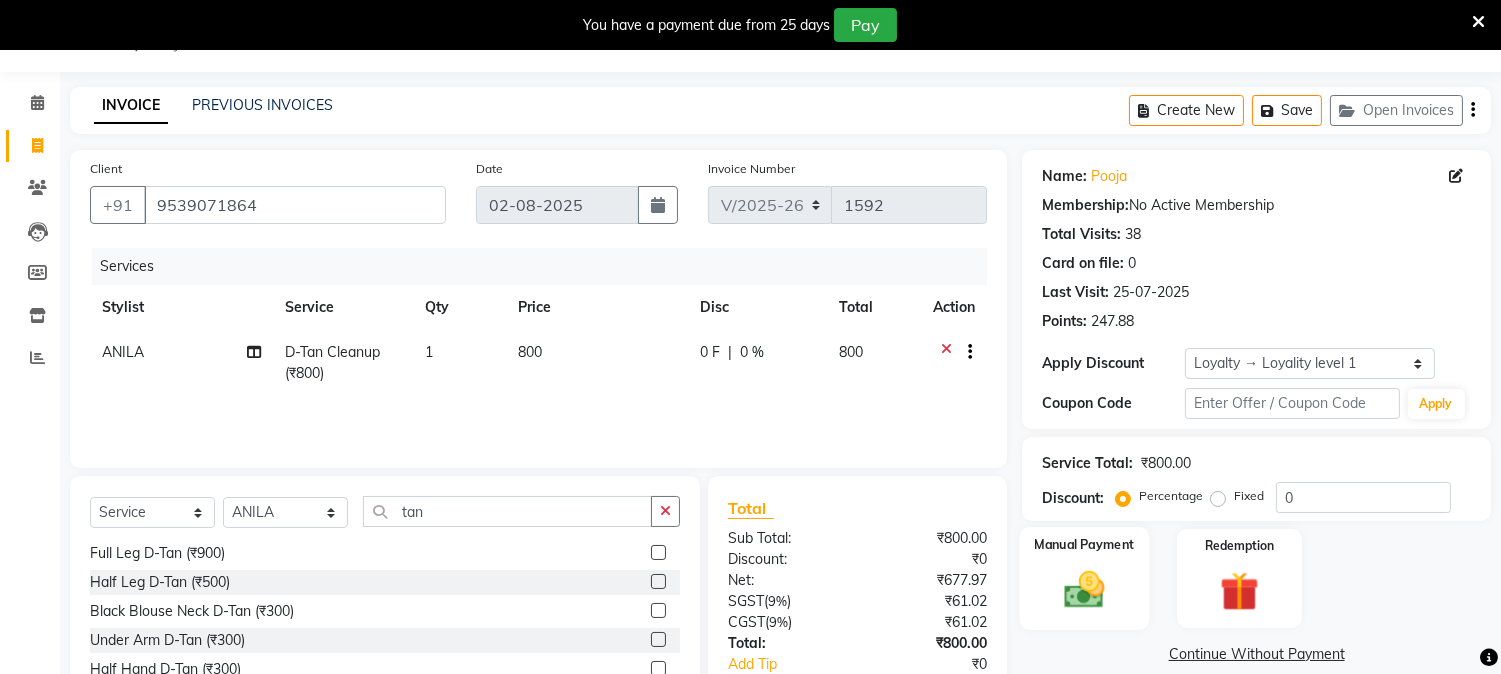 click 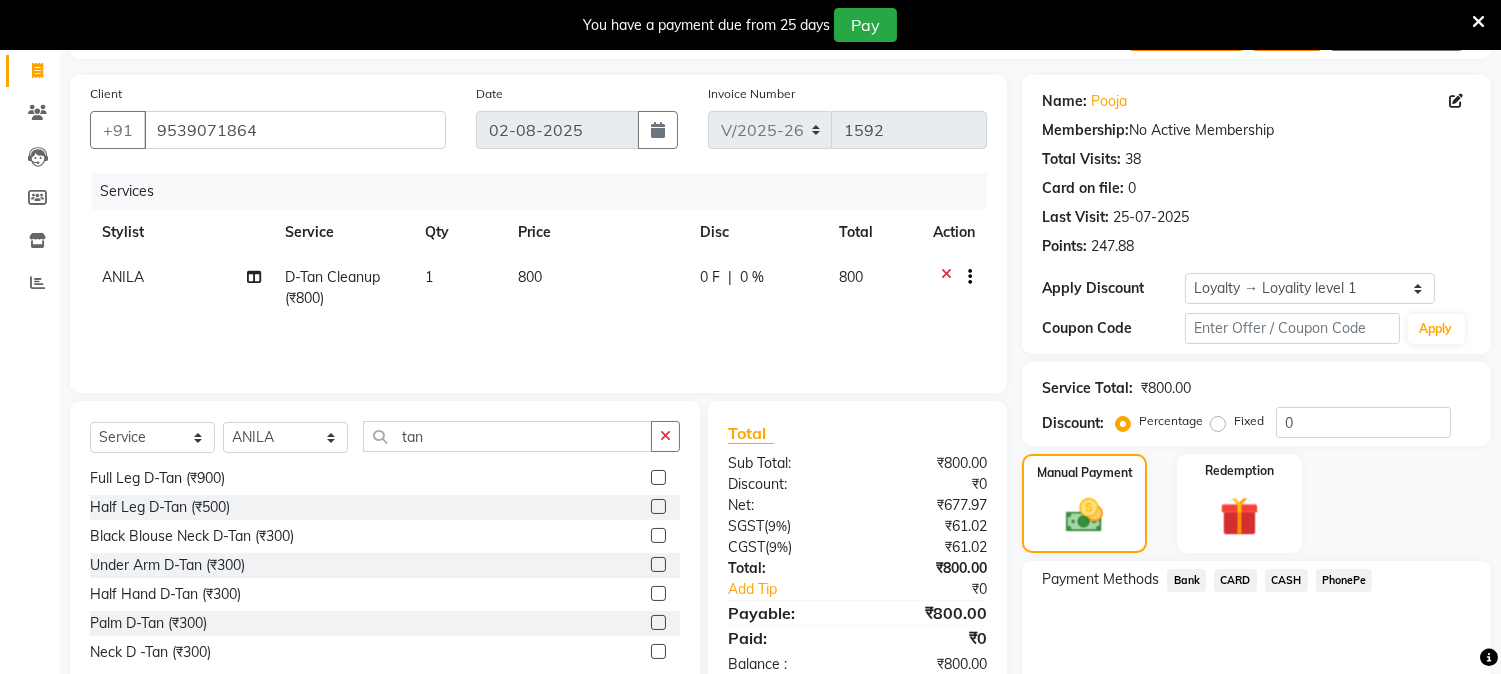 scroll, scrollTop: 202, scrollLeft: 0, axis: vertical 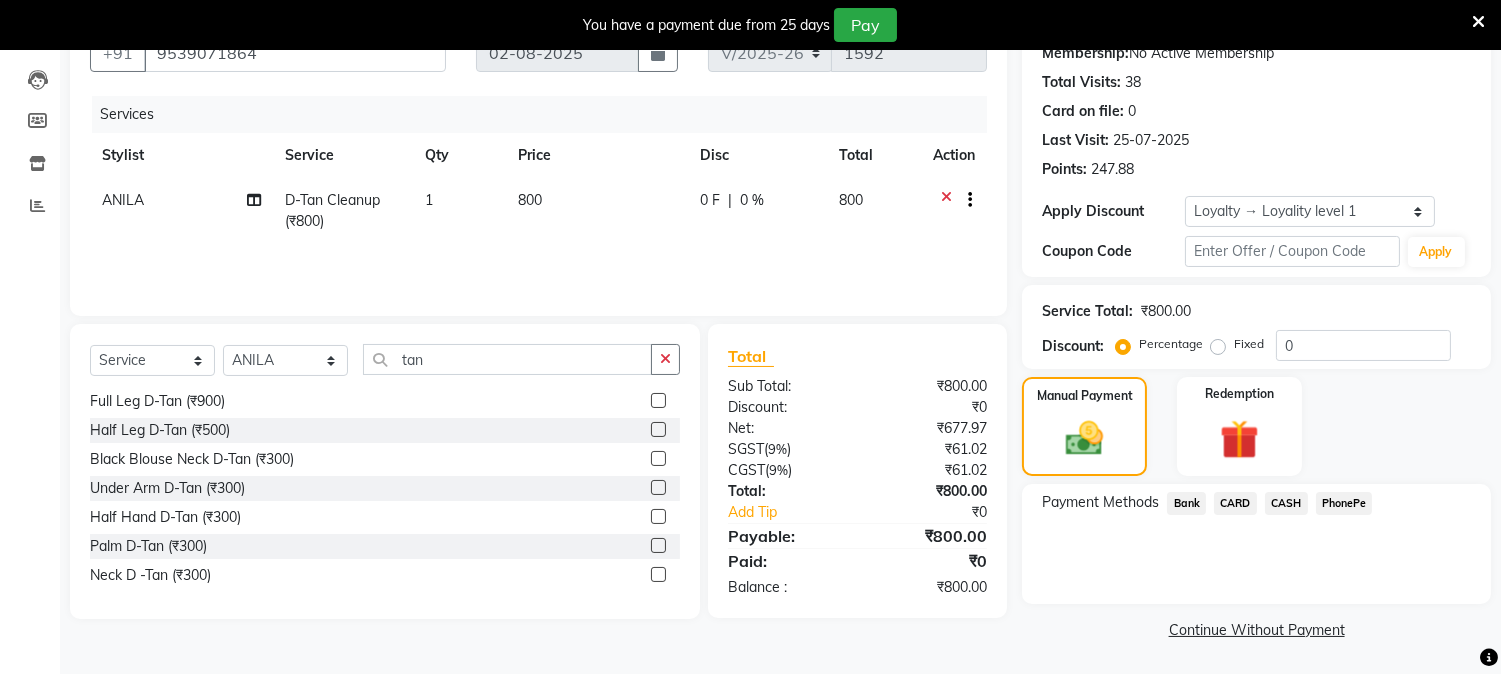click on "CASH" 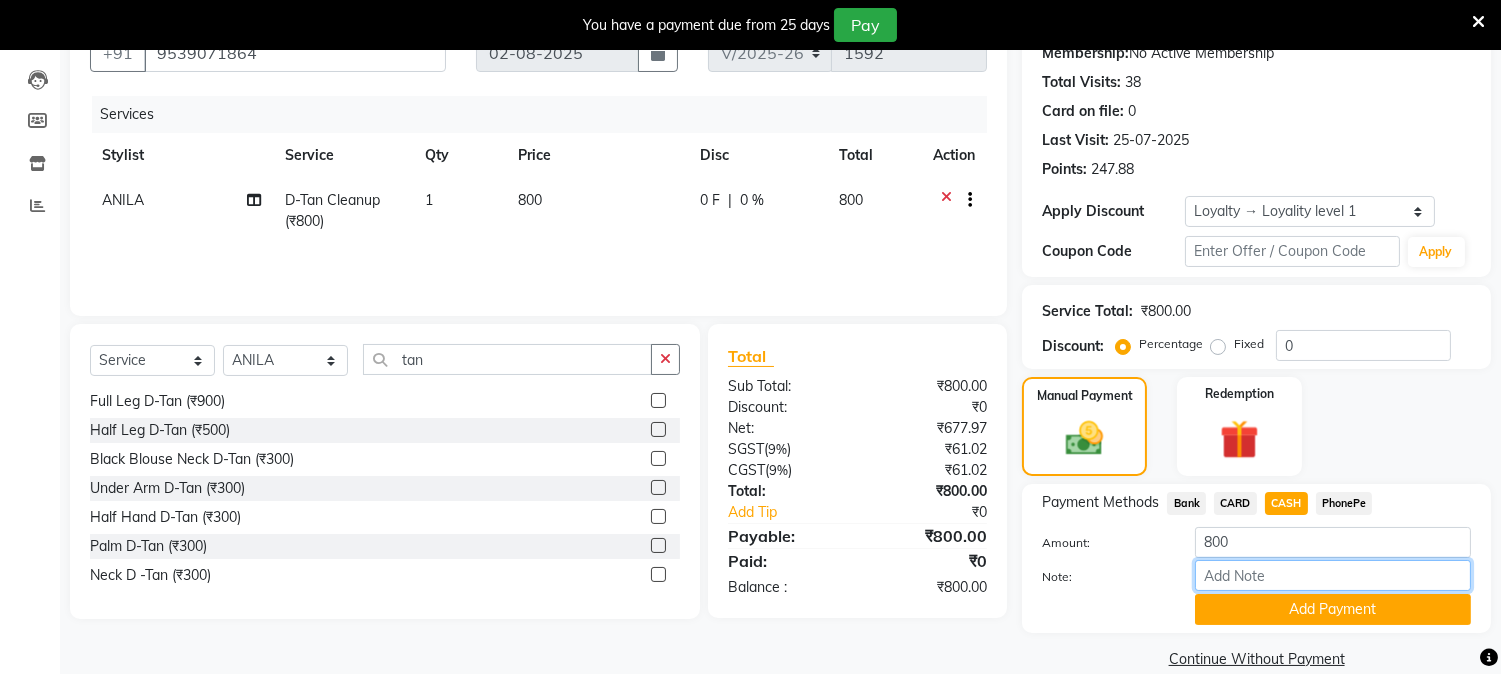 click on "Note:" at bounding box center [1333, 575] 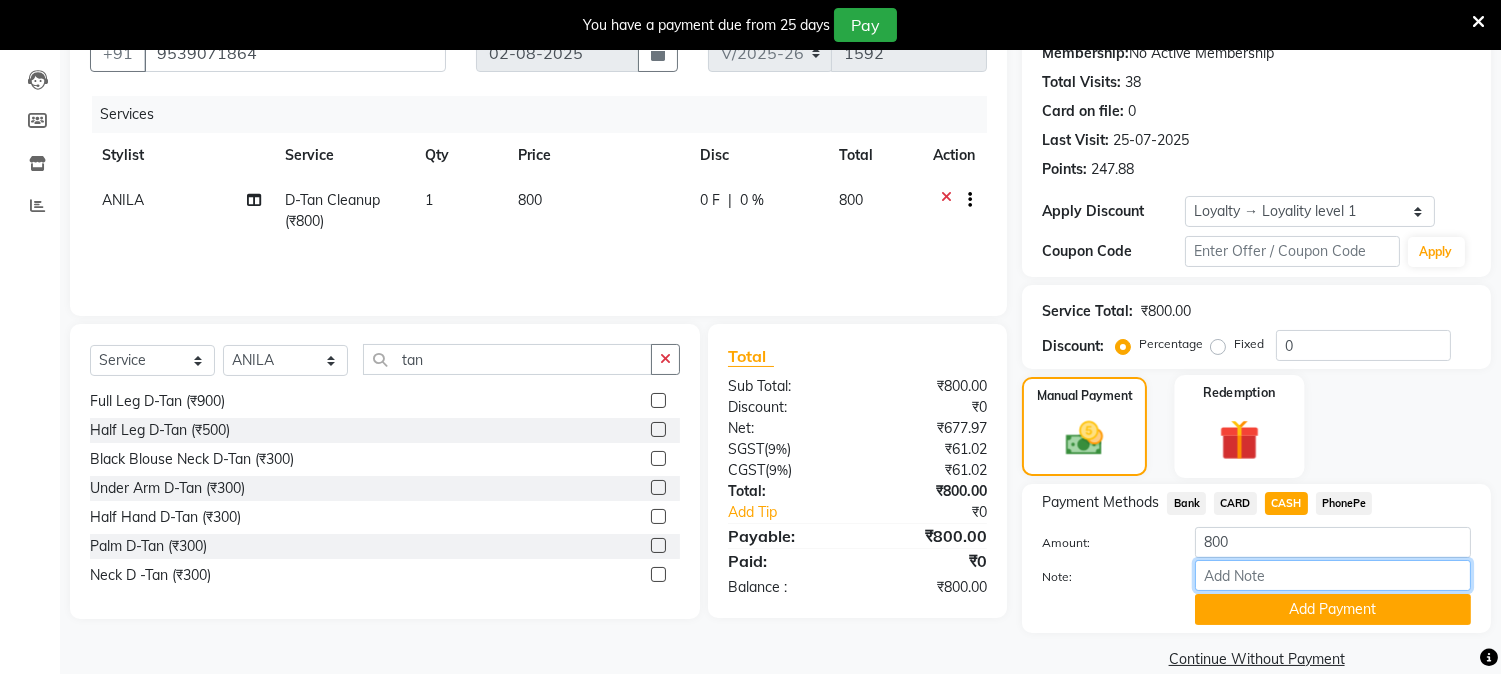 type on "NIGISHA" 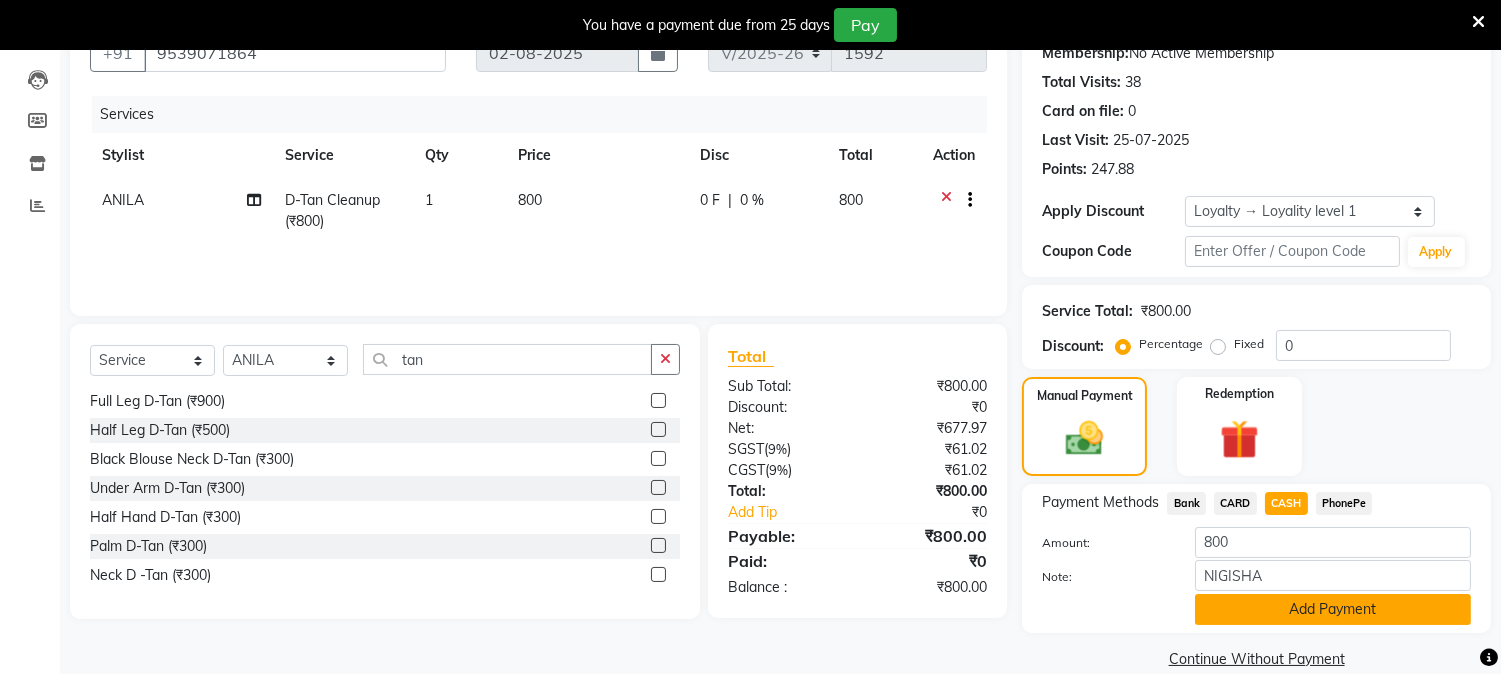 click on "Add Payment" 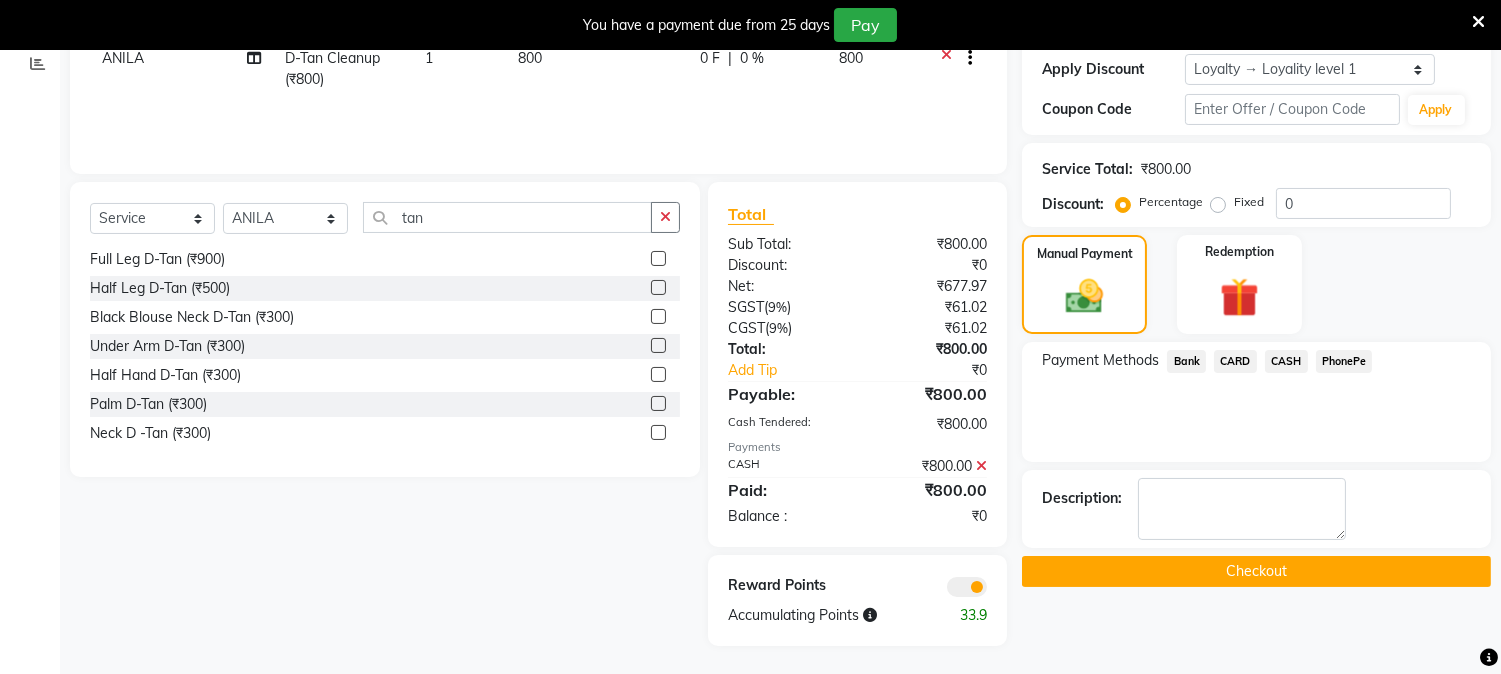 scroll, scrollTop: 345, scrollLeft: 0, axis: vertical 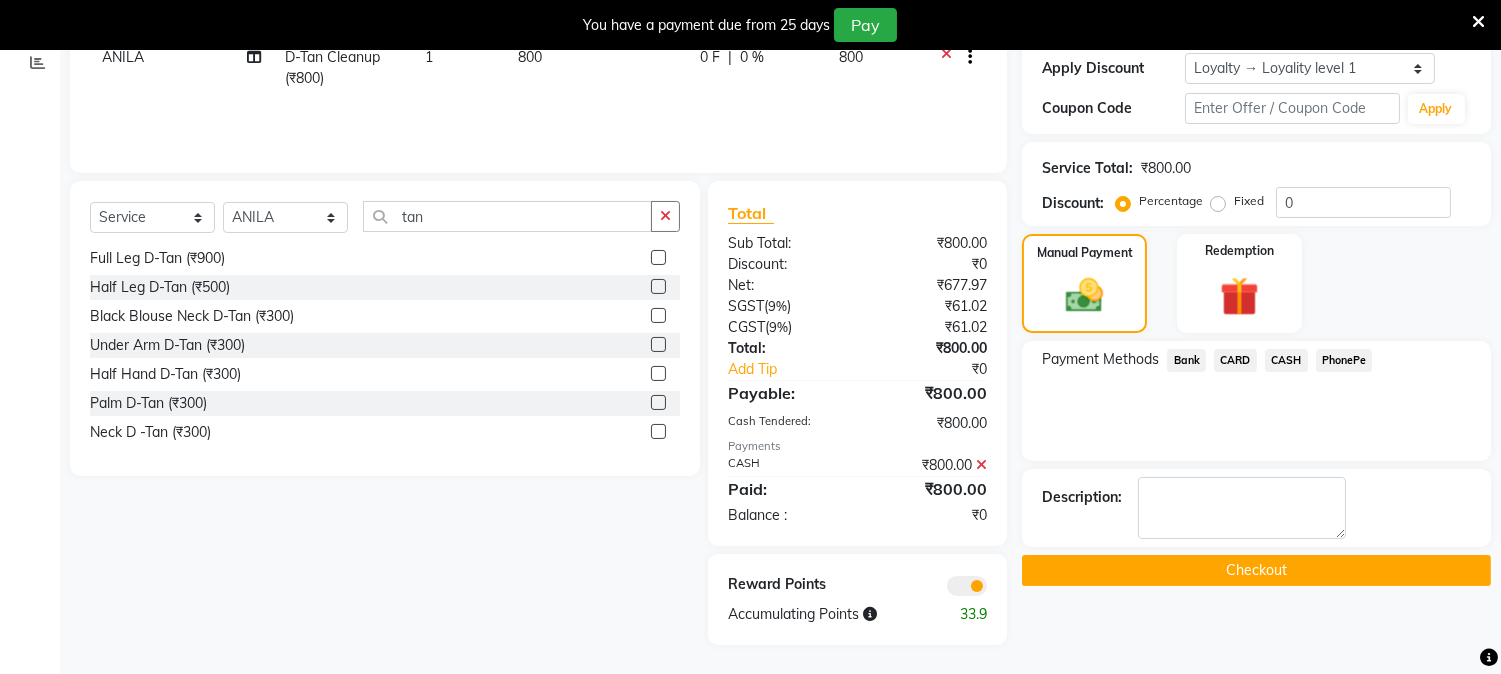 click on "Checkout" 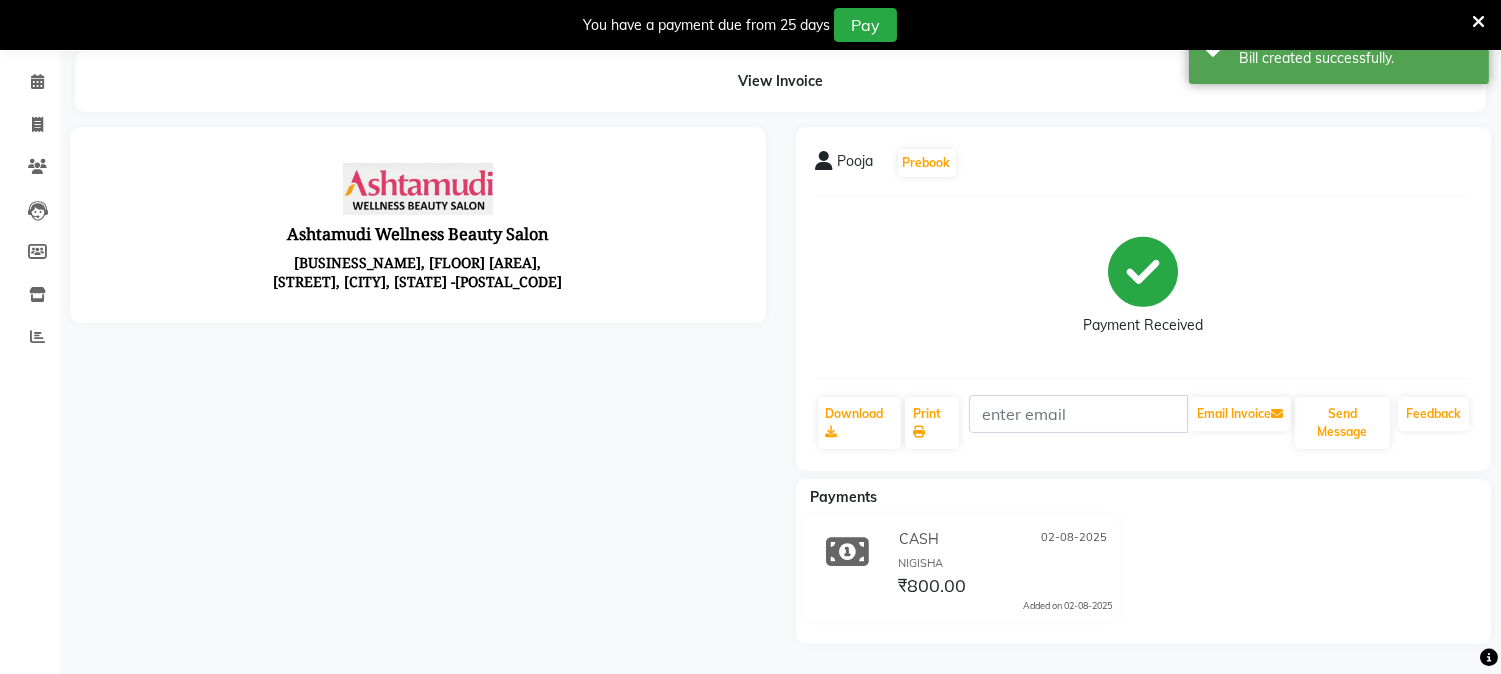 scroll, scrollTop: 0, scrollLeft: 0, axis: both 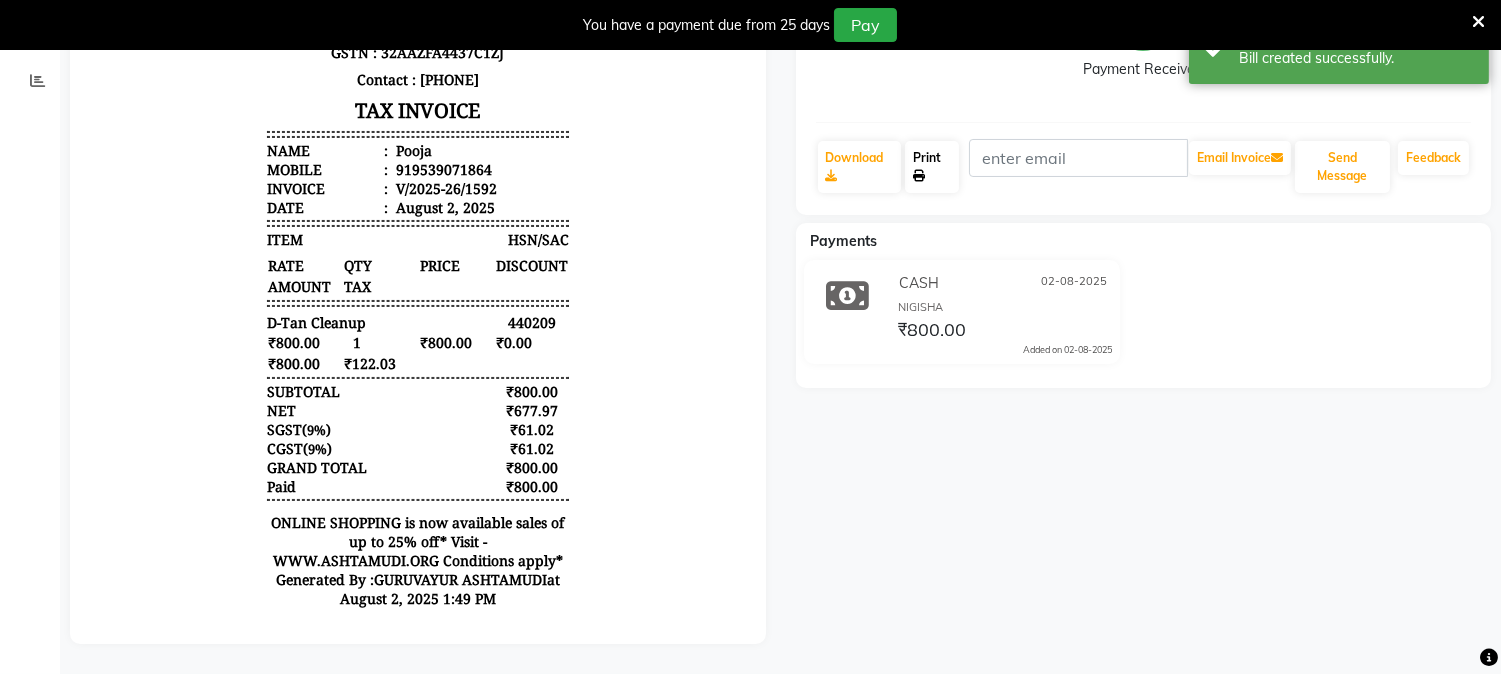 click on "Print" 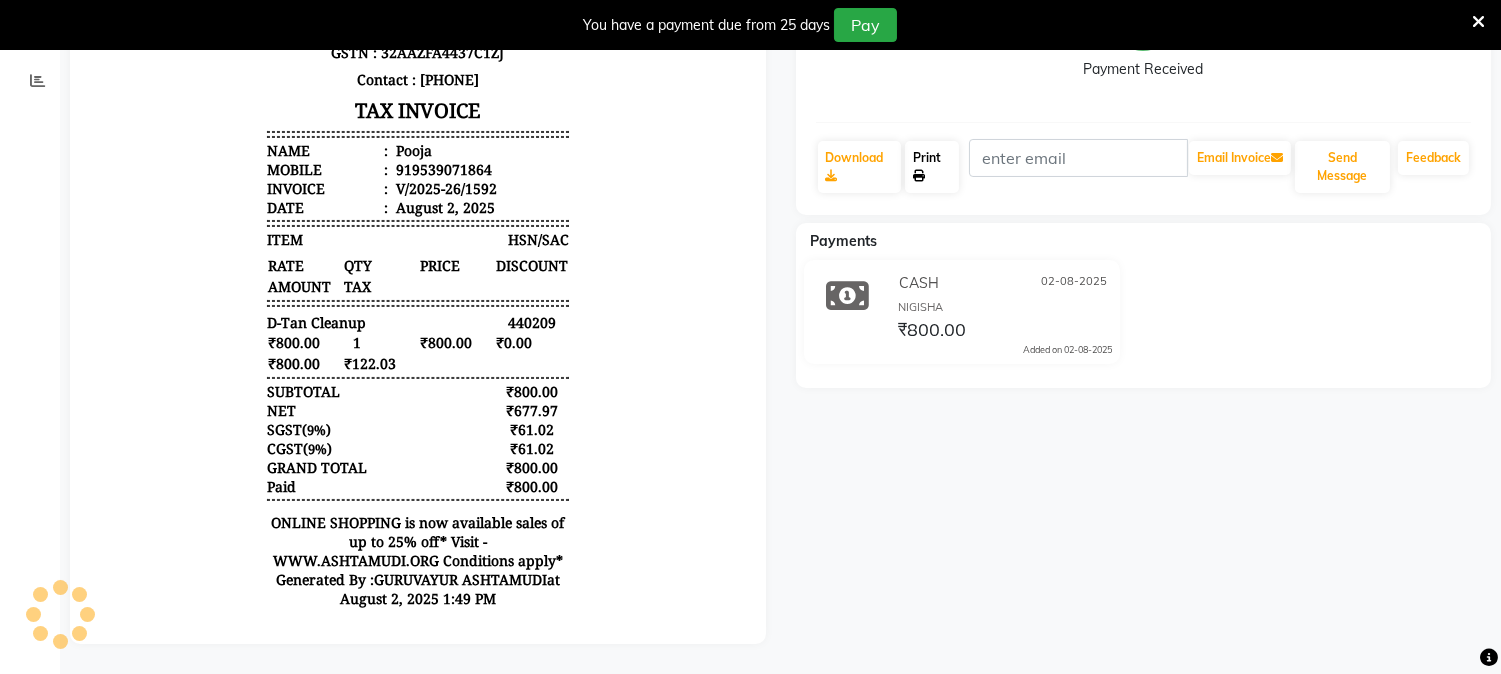 scroll, scrollTop: 0, scrollLeft: 0, axis: both 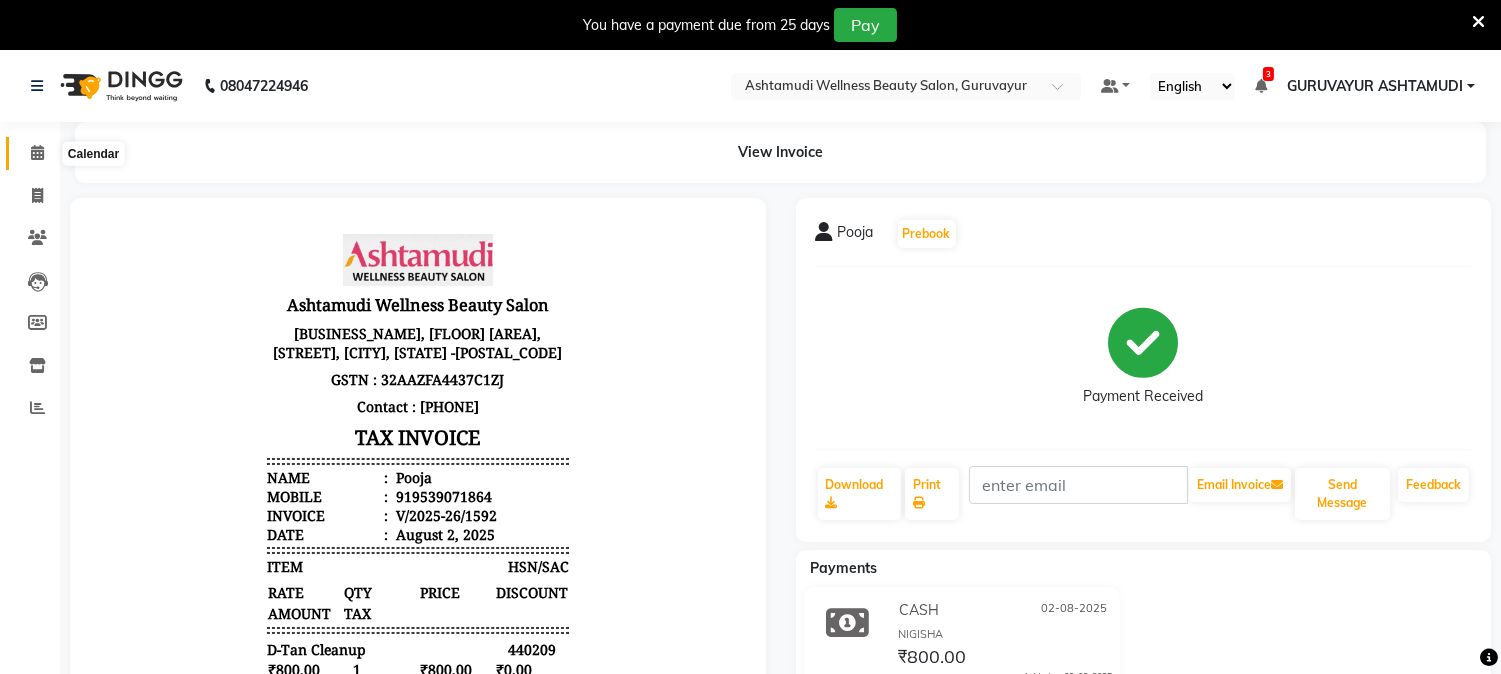 click 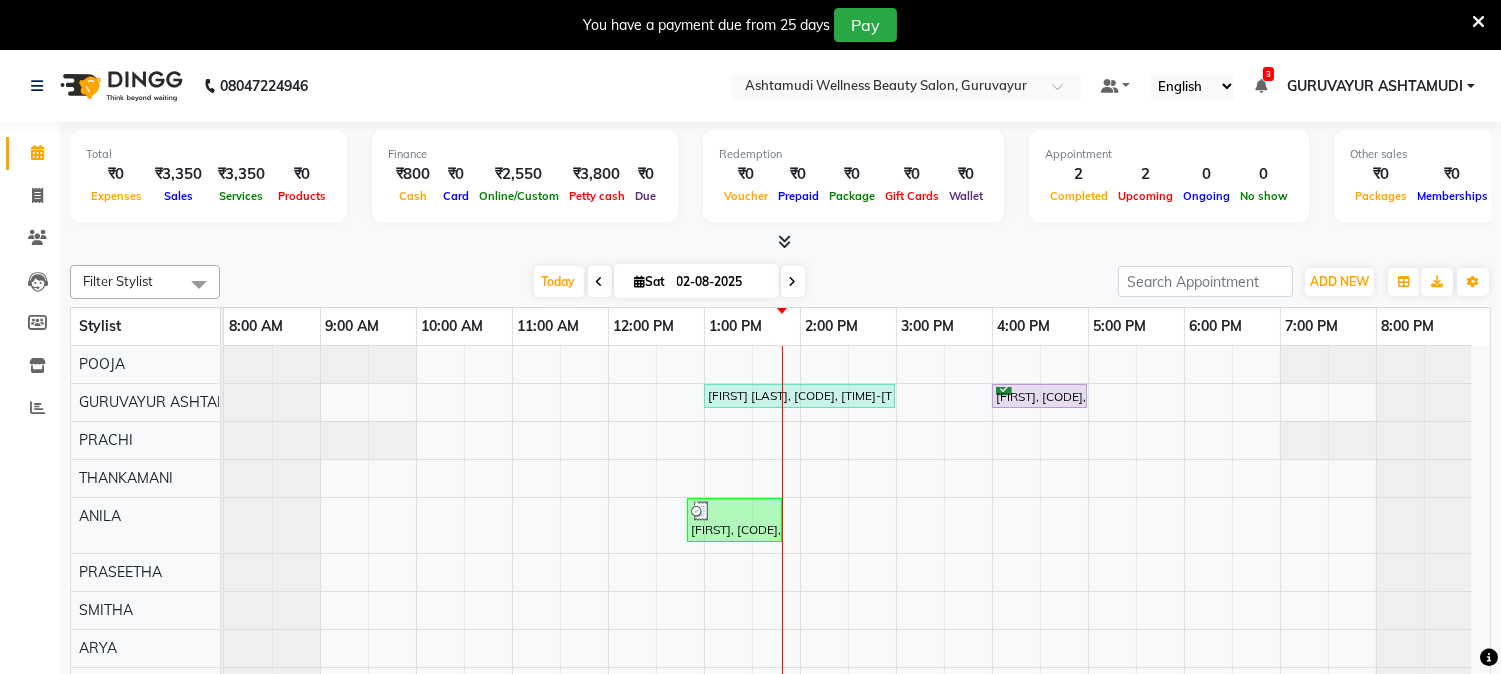 scroll, scrollTop: 47, scrollLeft: 0, axis: vertical 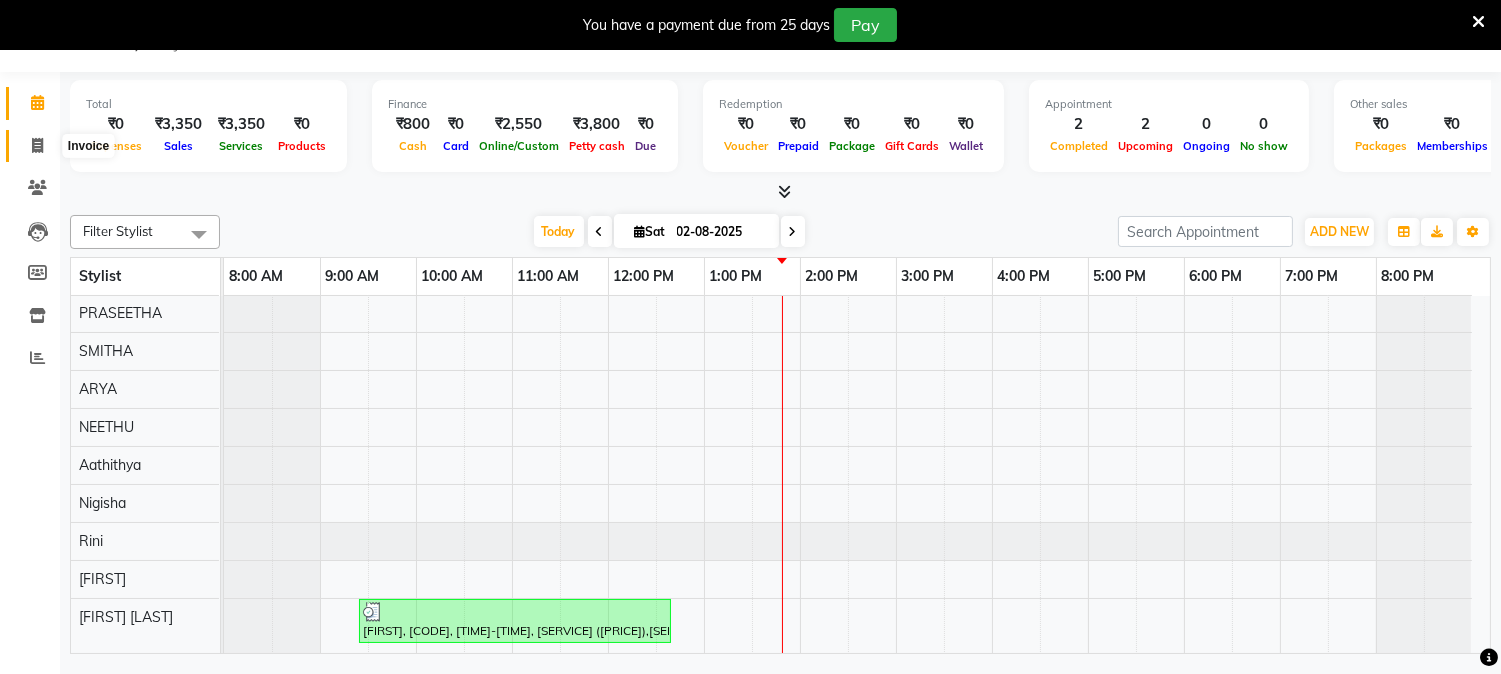 click 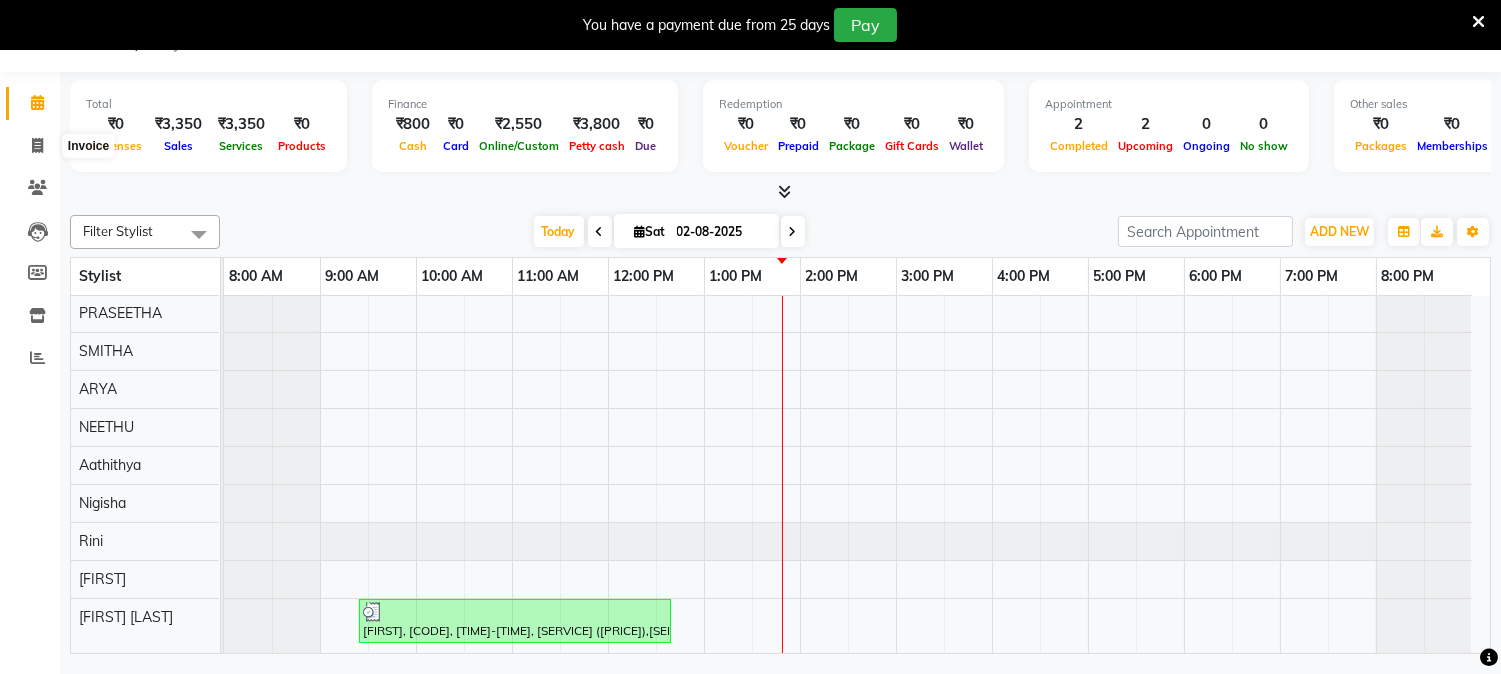 select on "4660" 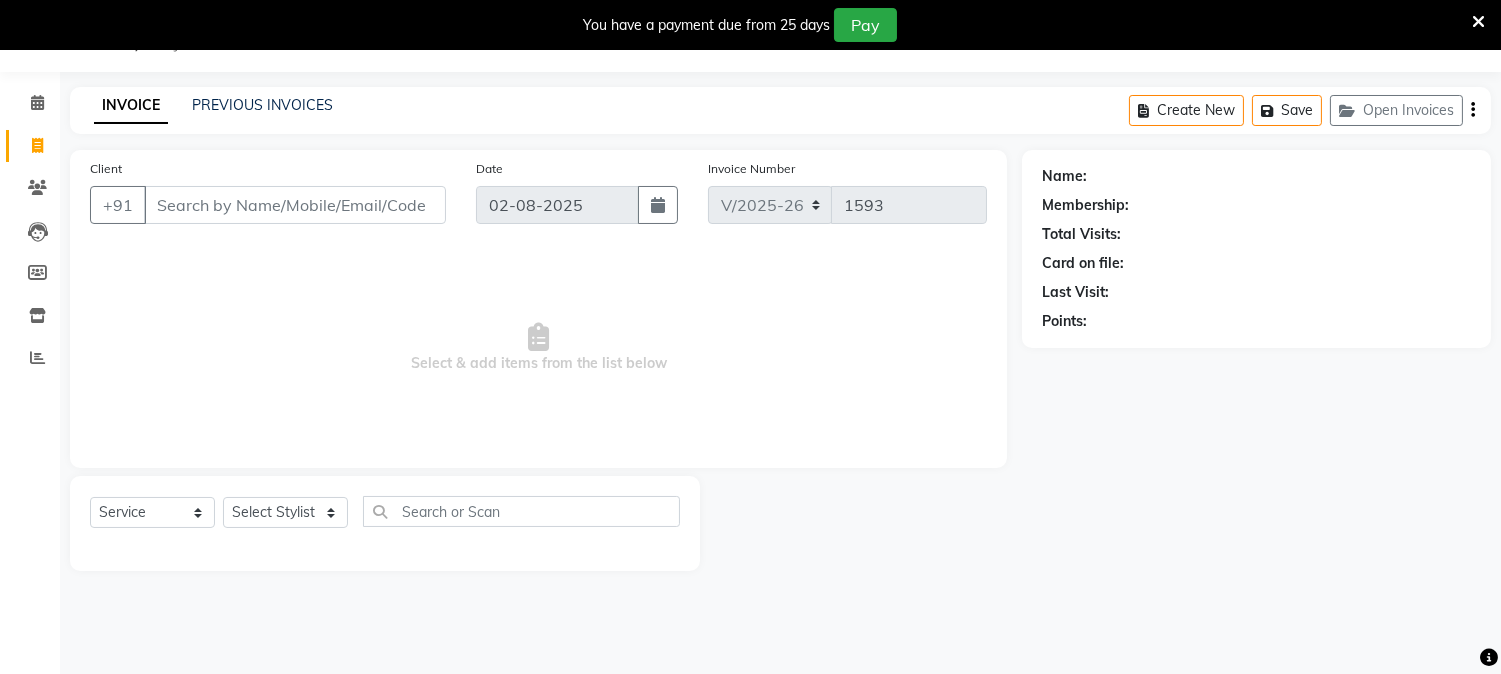 click on "Client" at bounding box center [295, 205] 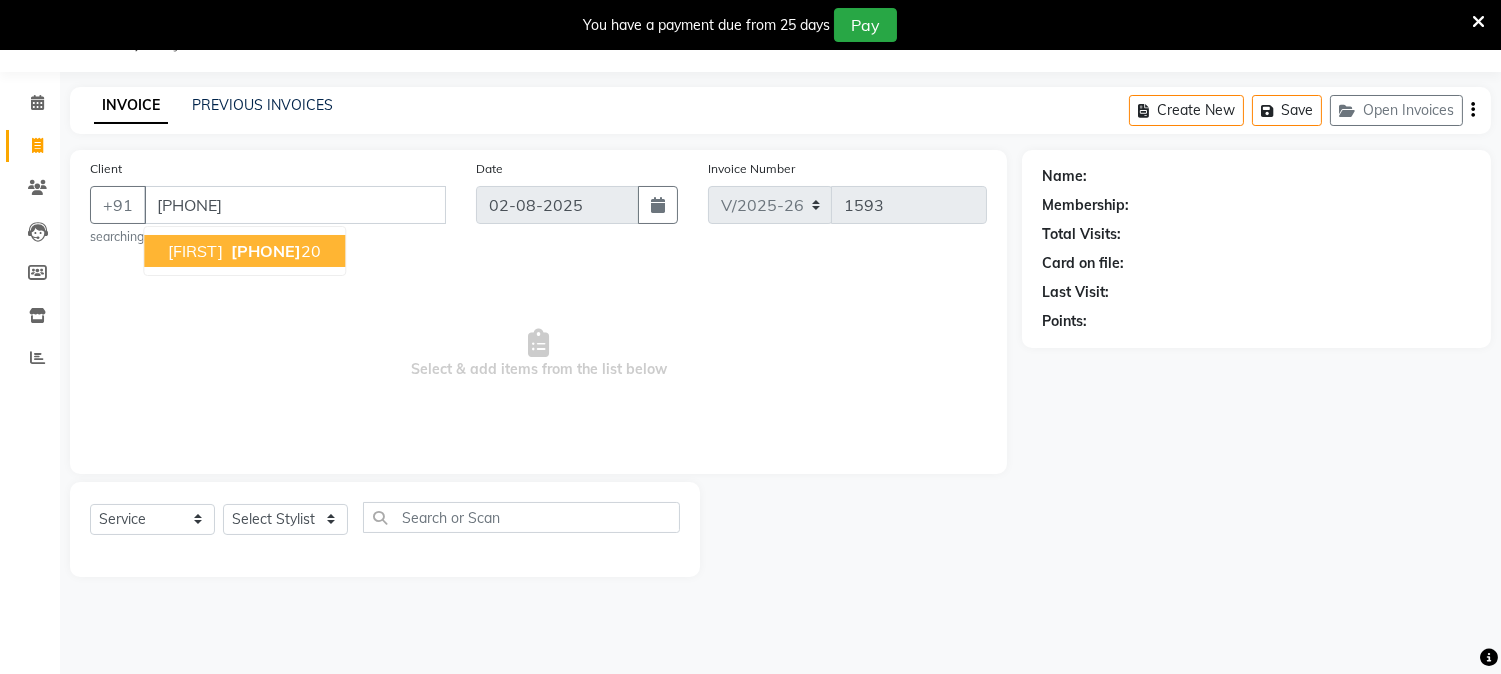 type on "9961234120" 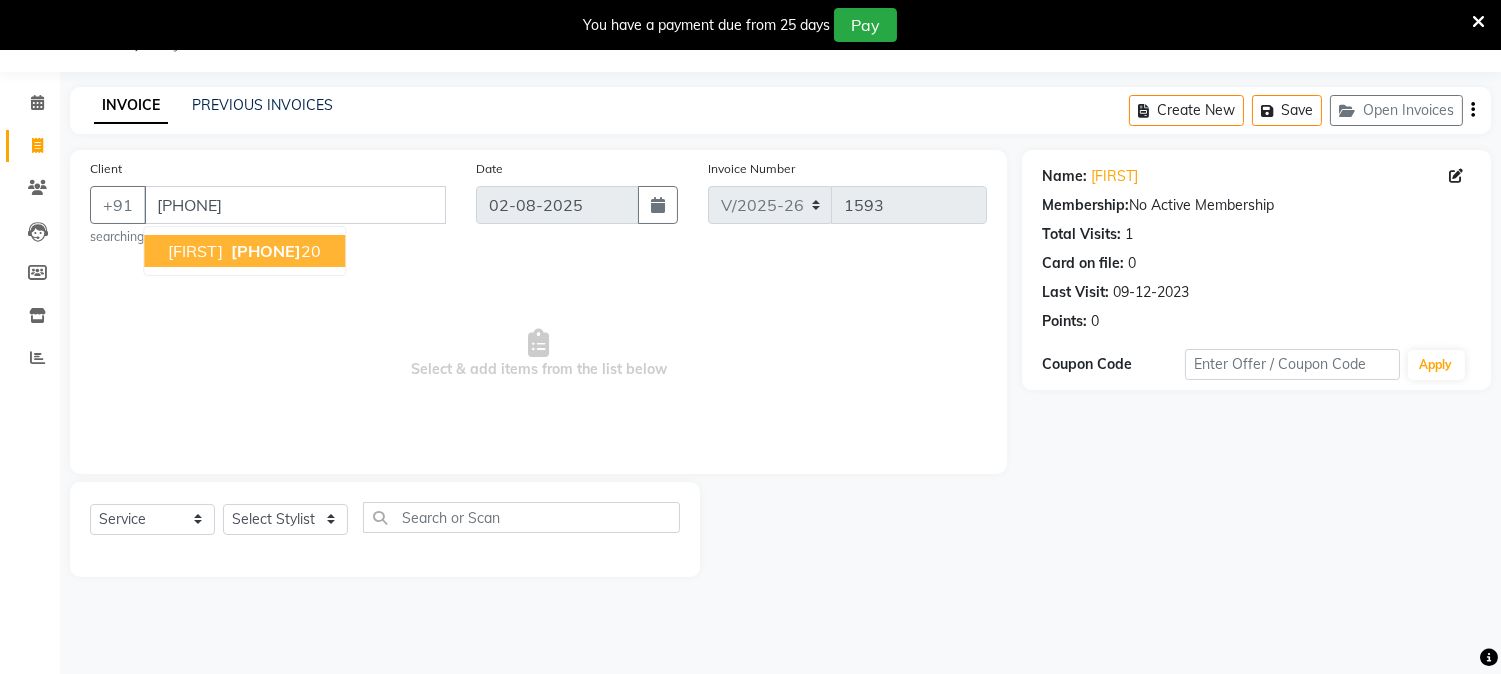 click on "99612341 20" at bounding box center [274, 251] 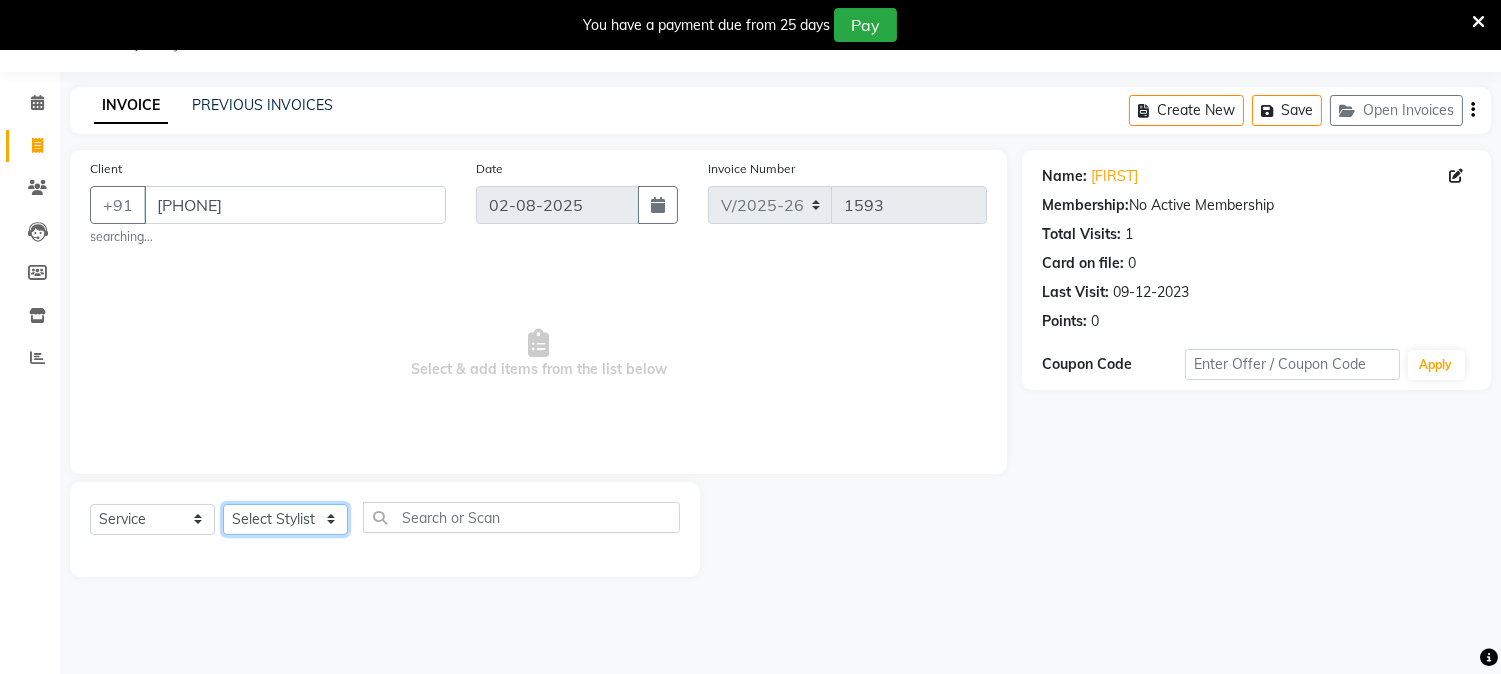 click on "Select Stylist Aathithya ANILA Anjana Das ARYA GURUVAYUR ASHTAMUDI NEETHU Nigisha POOJA PRACHI PRASEETHA REESHMA  Rini SMITHA THANKAMANI" 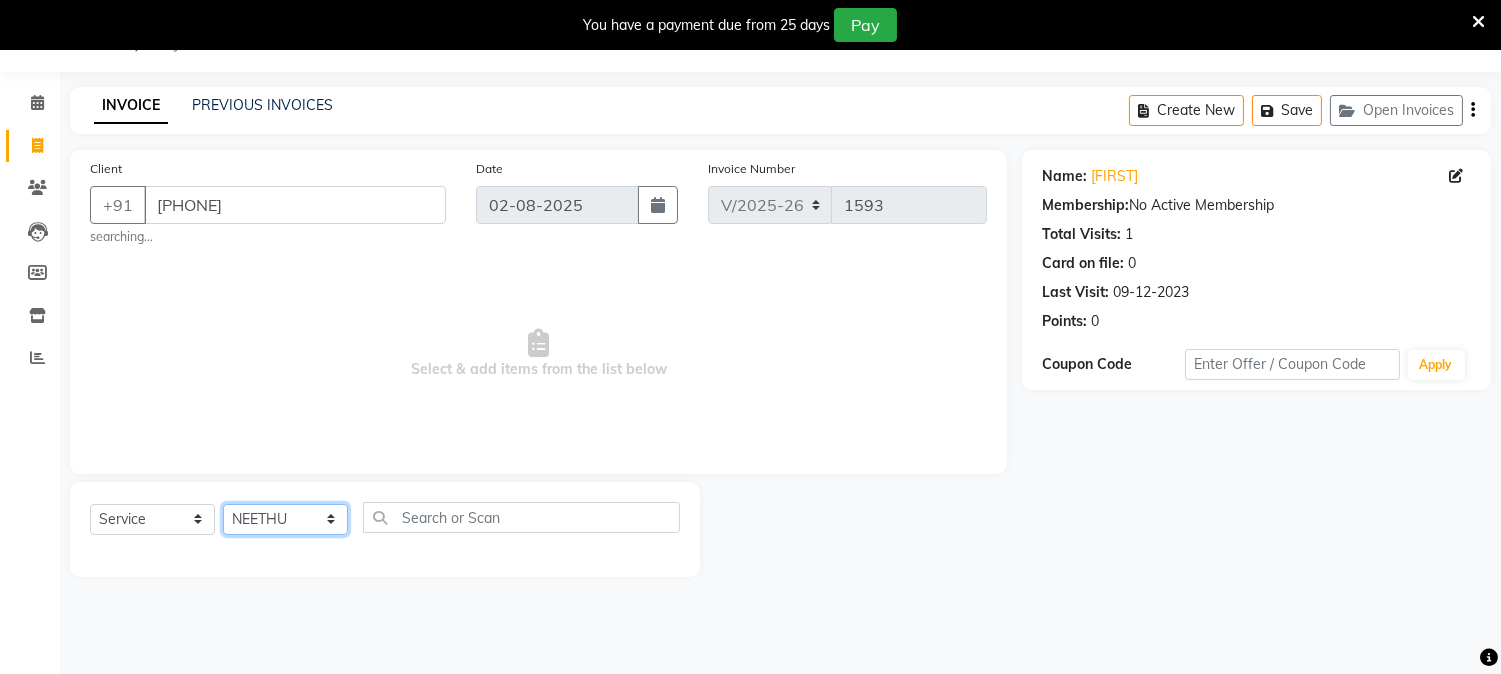 click on "Select Stylist Aathithya ANILA Anjana Das ARYA GURUVAYUR ASHTAMUDI NEETHU Nigisha POOJA PRACHI PRASEETHA REESHMA  Rini SMITHA THANKAMANI" 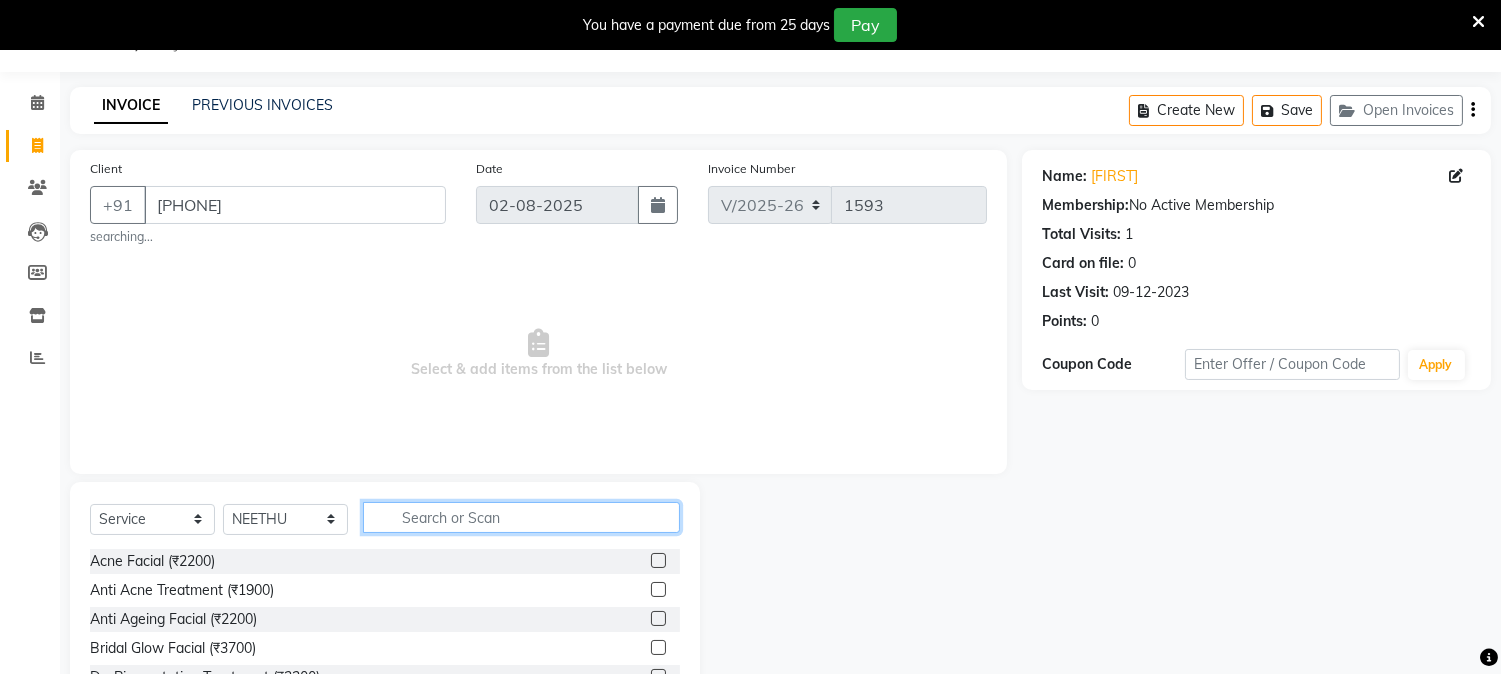 click 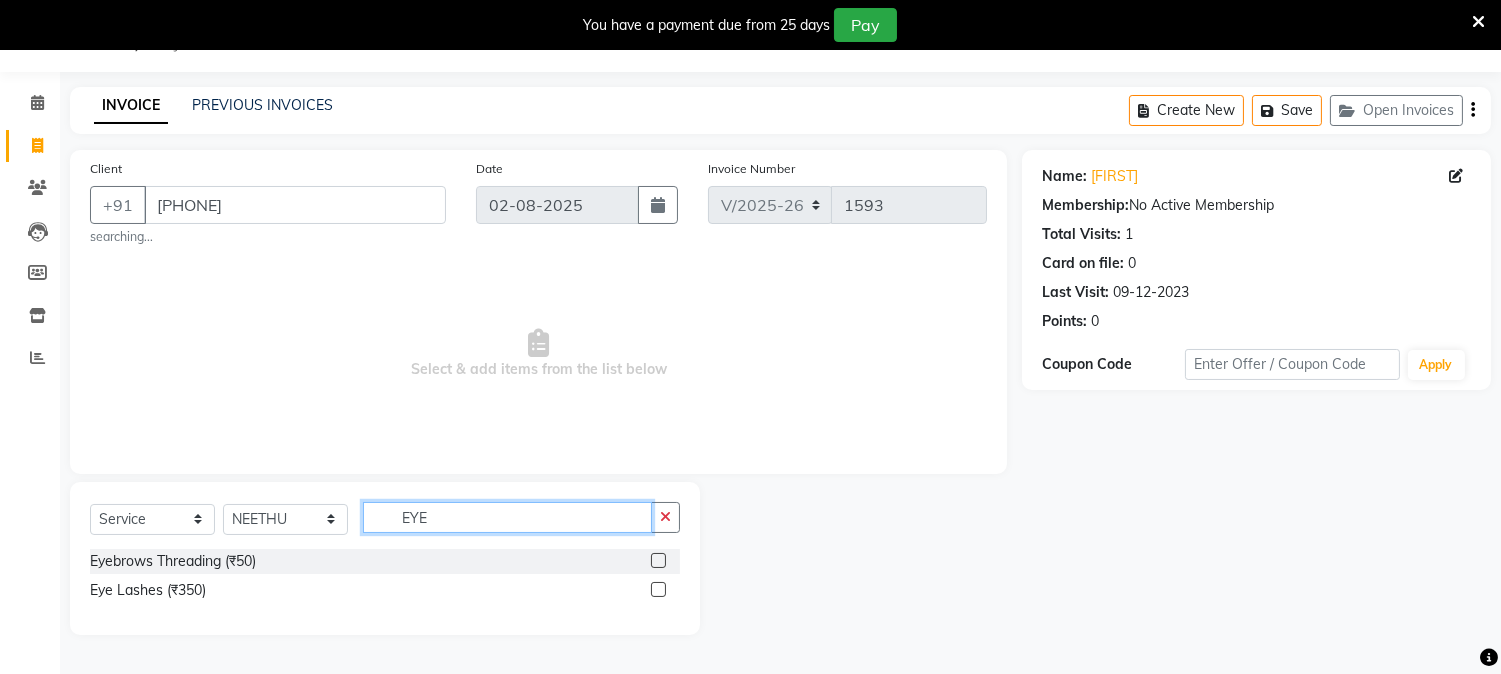 type on "EYE" 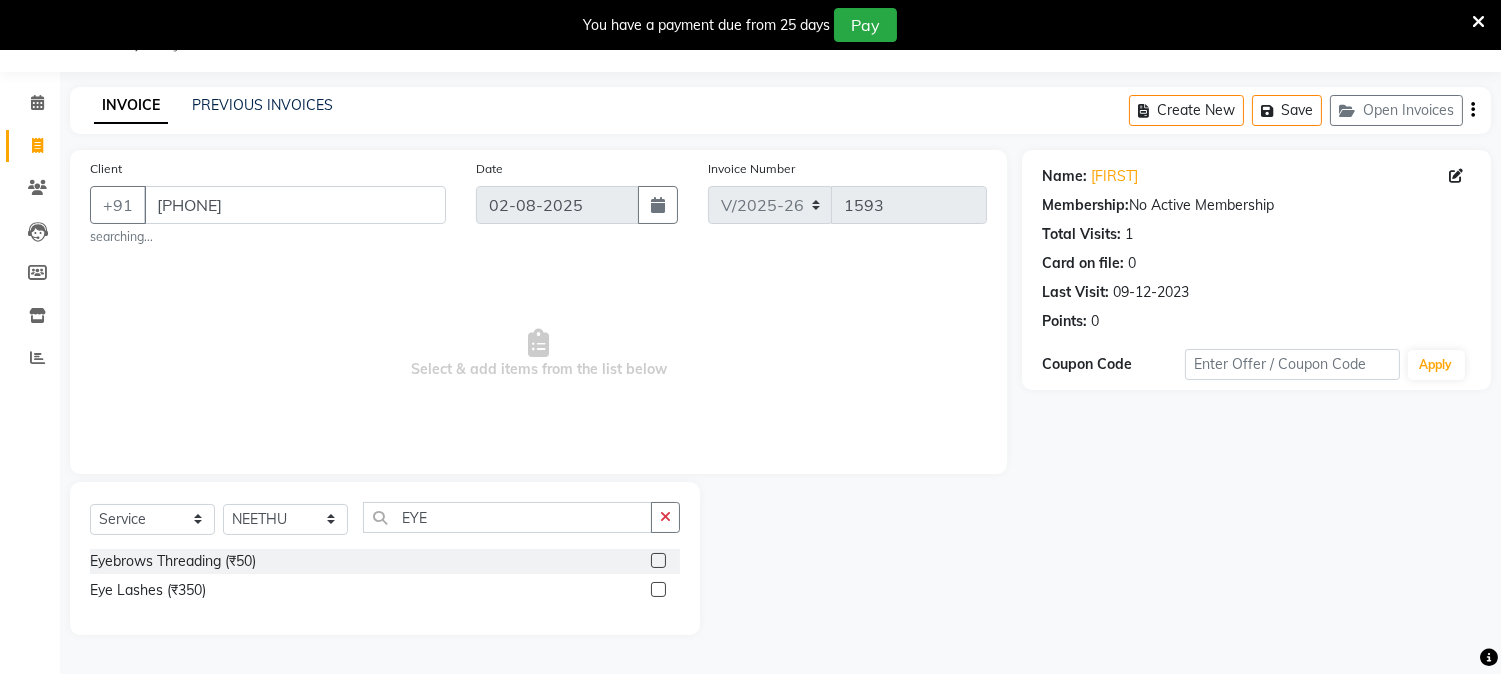 click 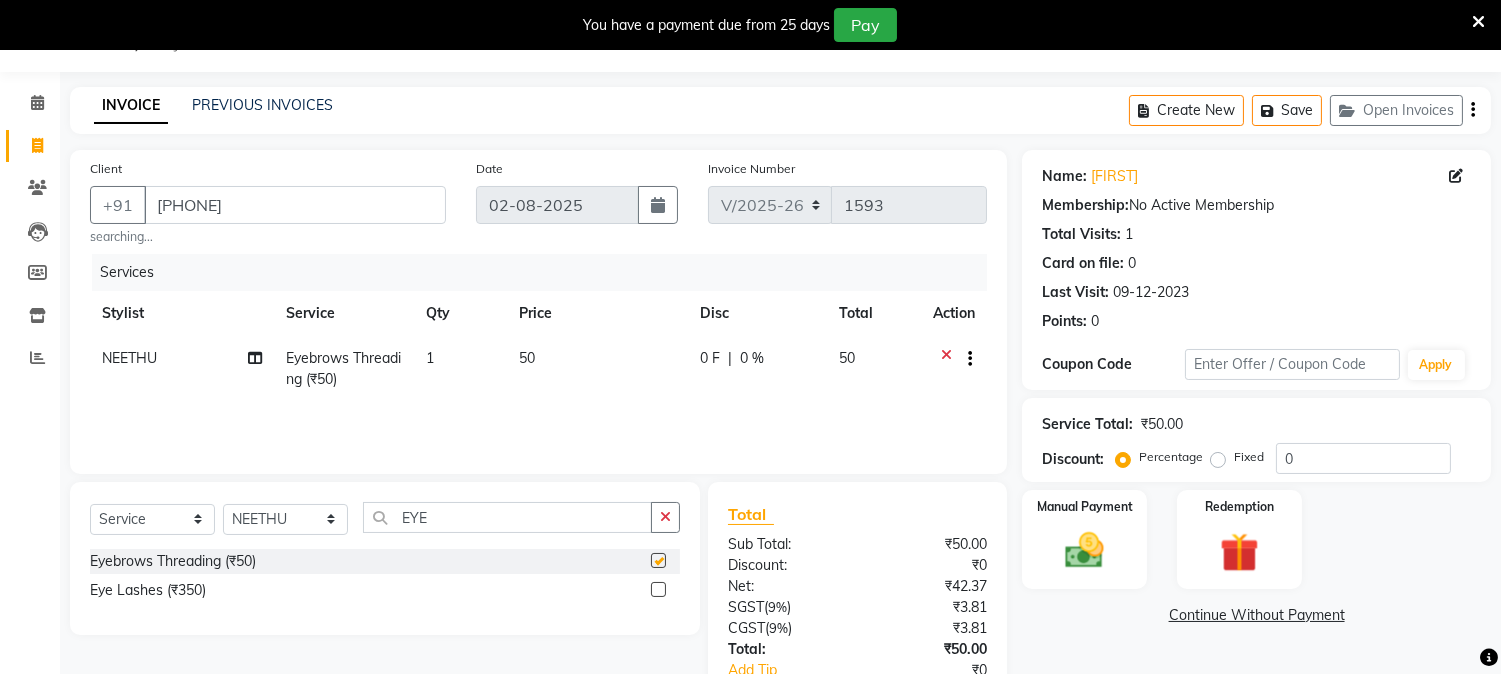 checkbox on "false" 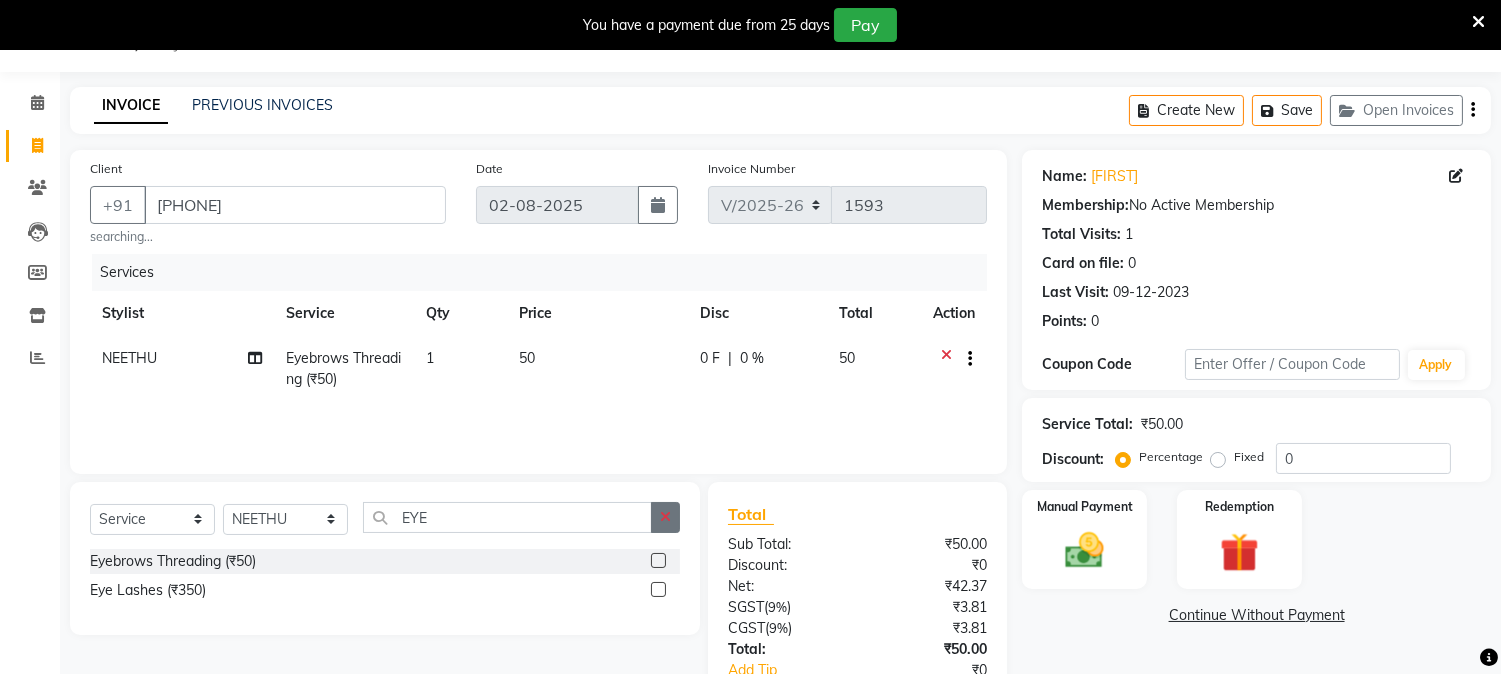 click 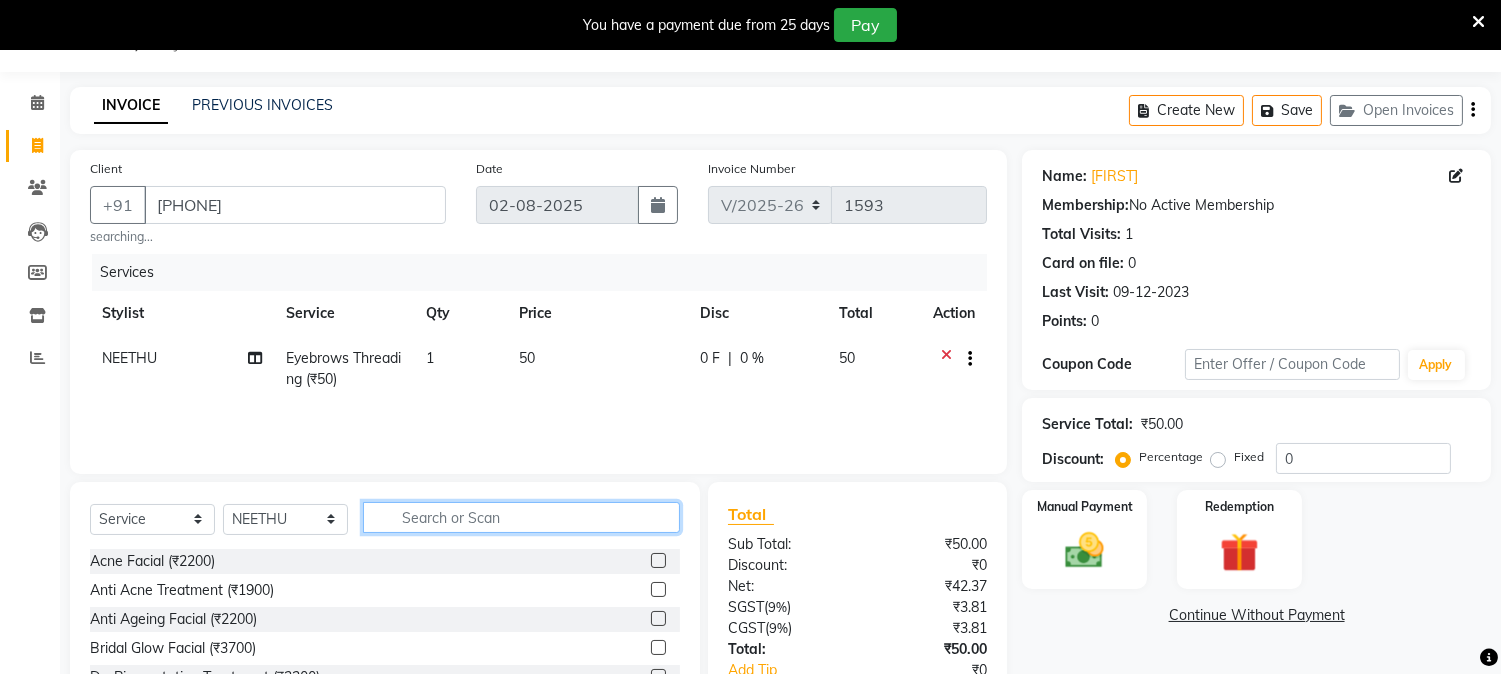 click 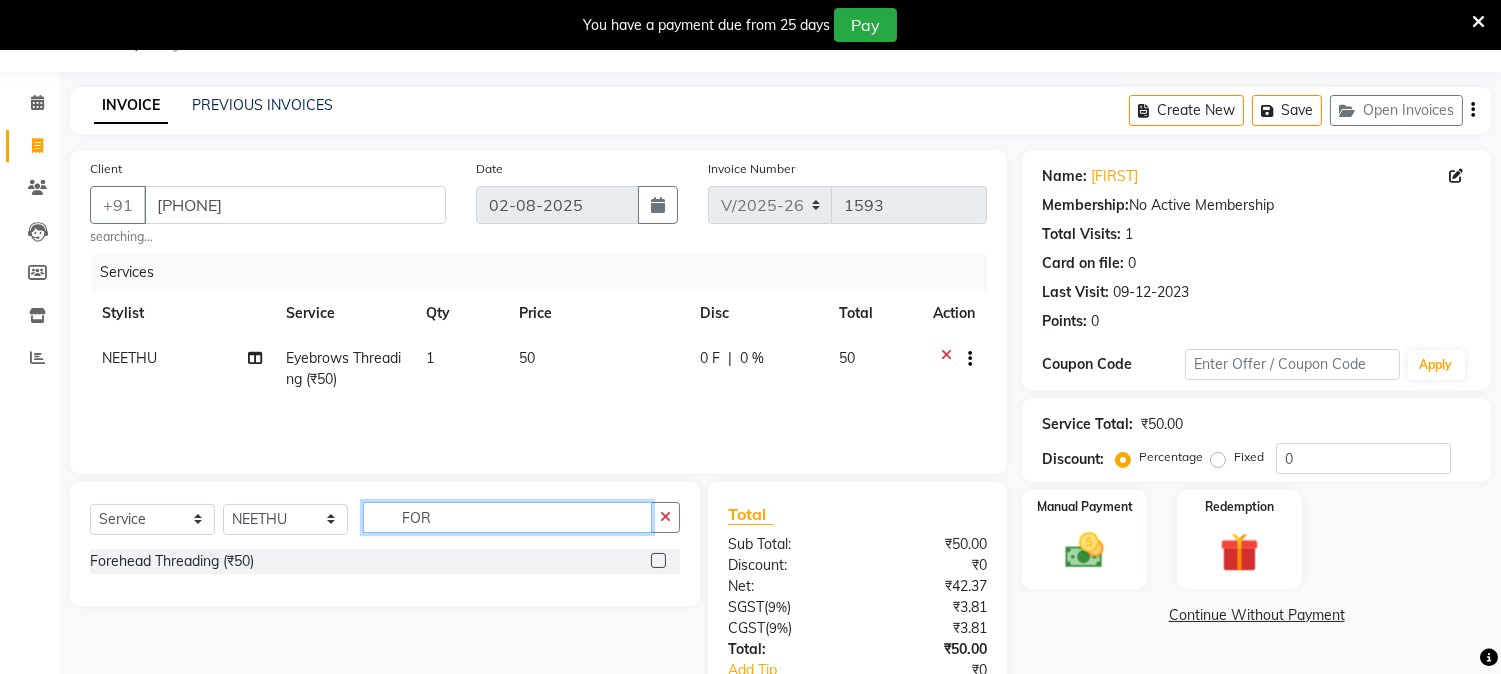 type on "FOR" 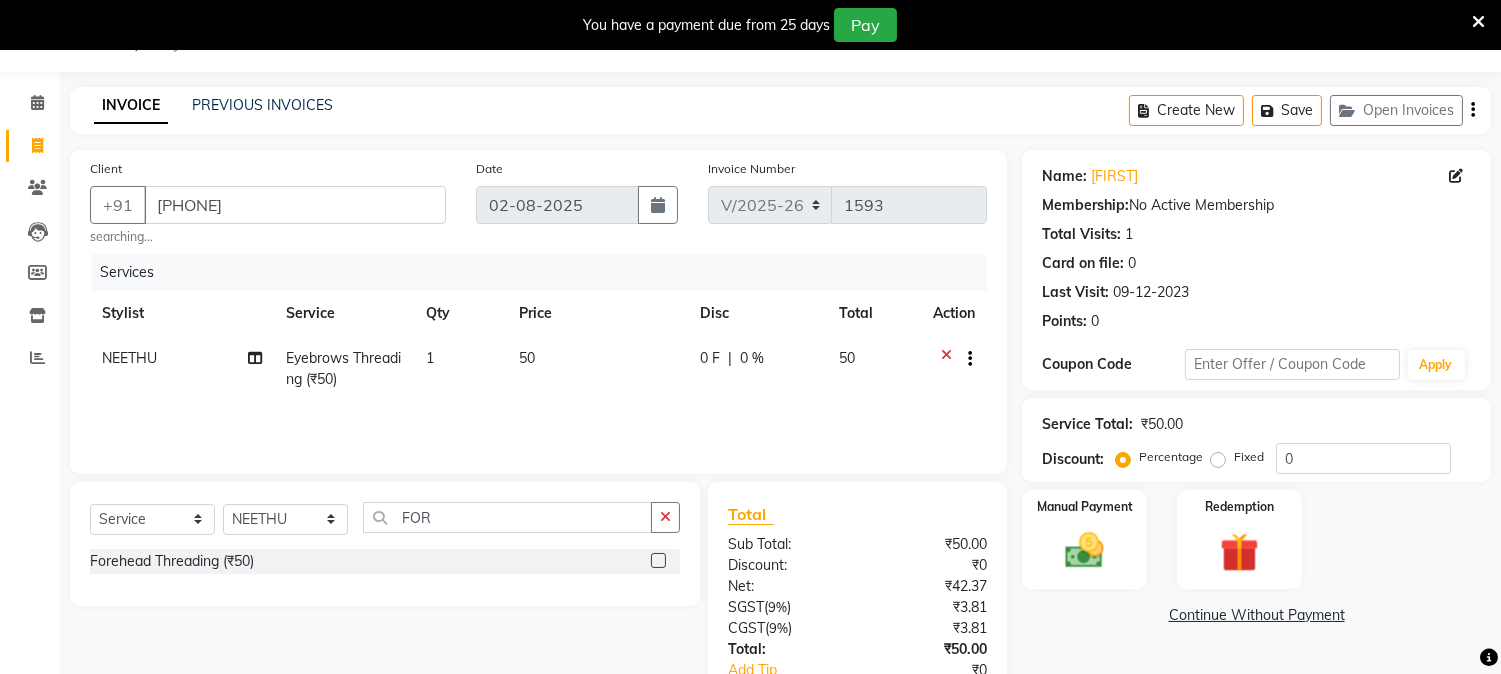 click 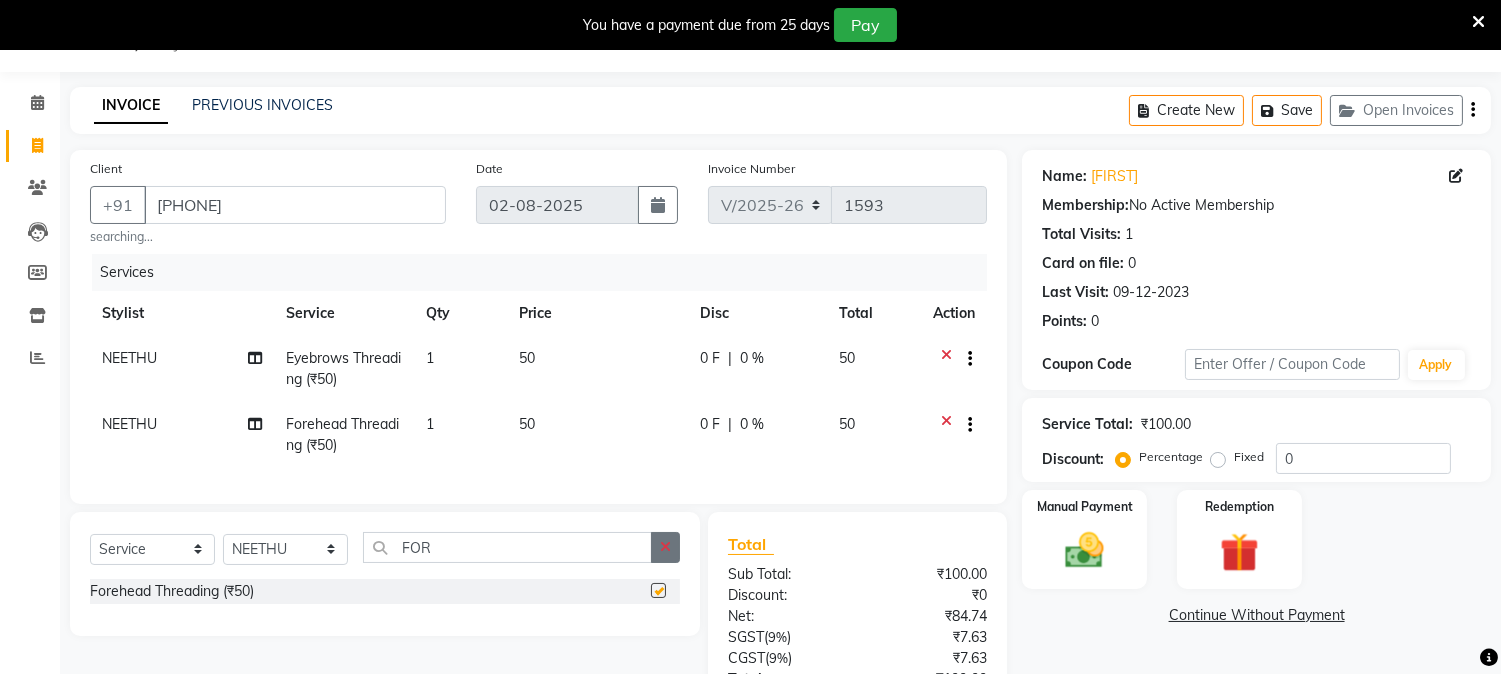 checkbox on "false" 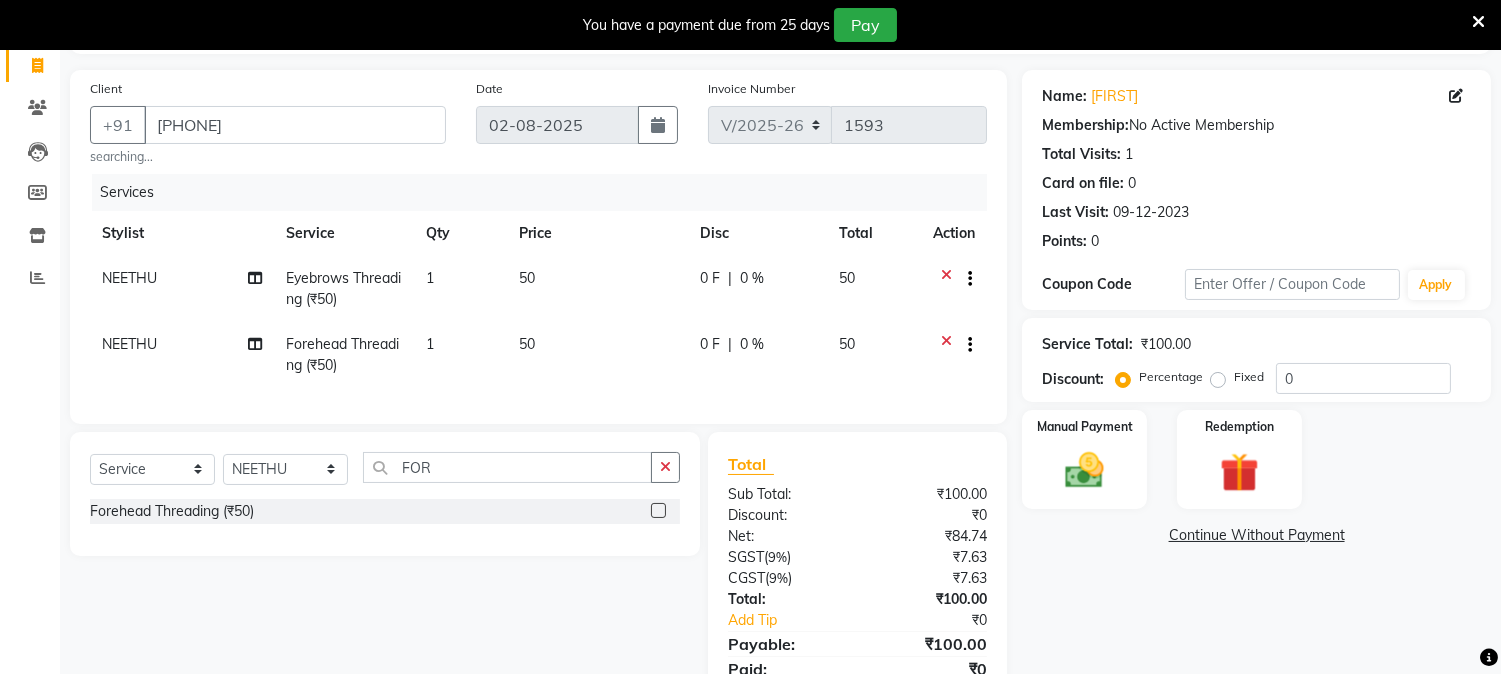 scroll, scrollTop: 228, scrollLeft: 0, axis: vertical 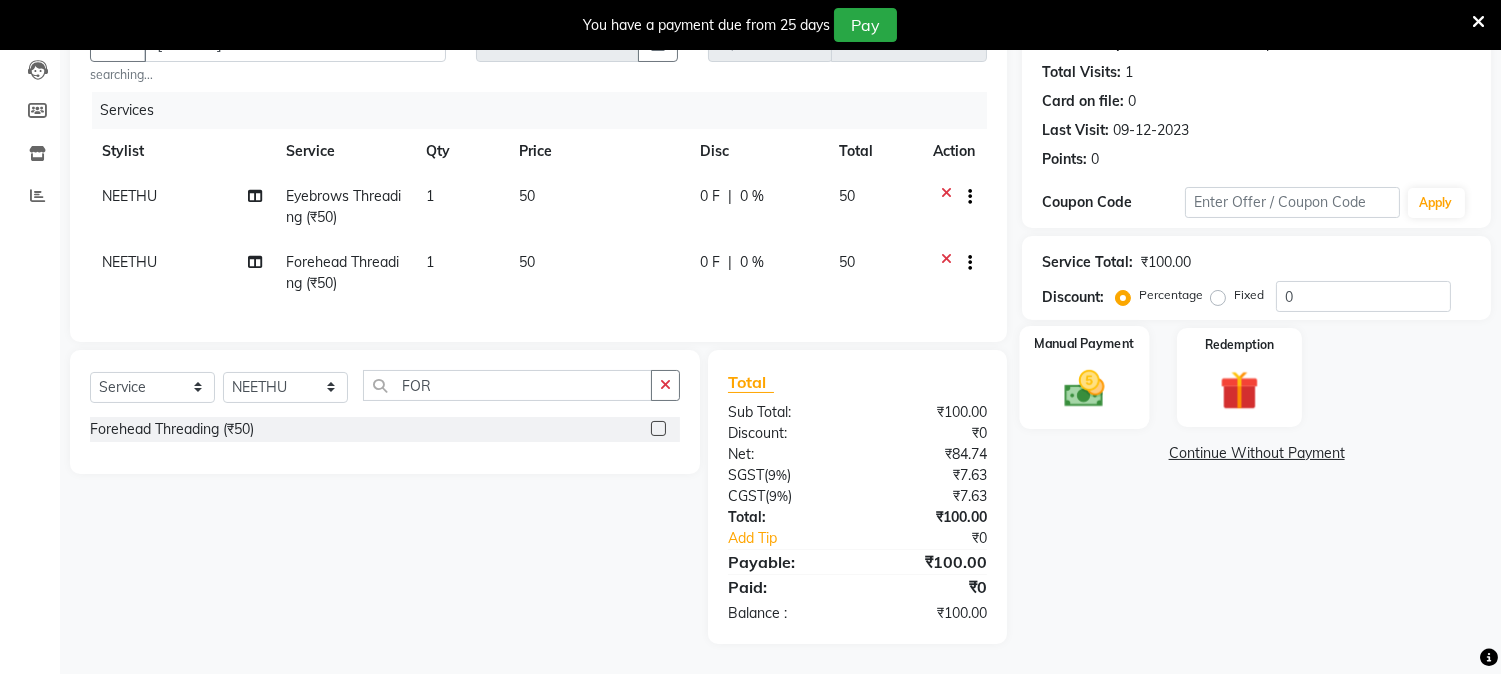 click 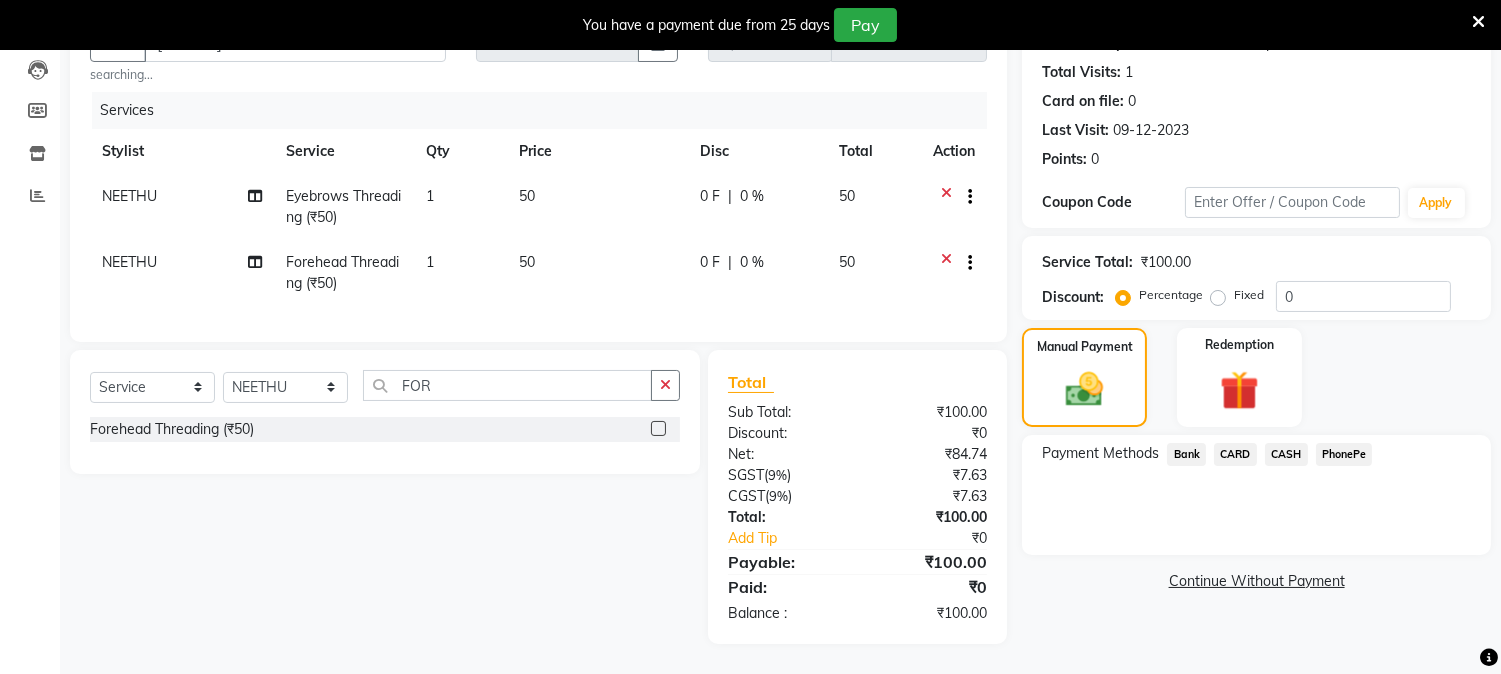 drag, startPoint x: 1335, startPoint y: 435, endPoint x: 1302, endPoint y: 436, distance: 33.01515 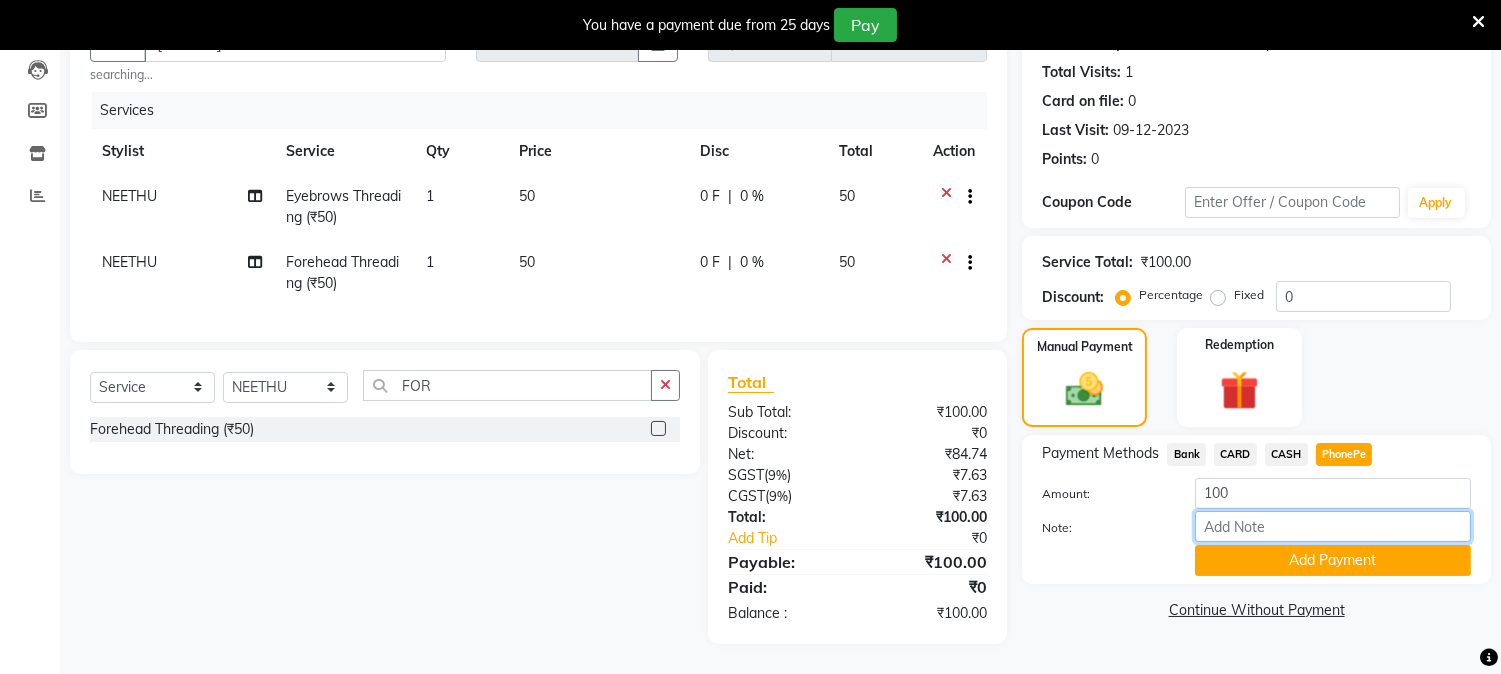 click on "Note:" at bounding box center [1333, 526] 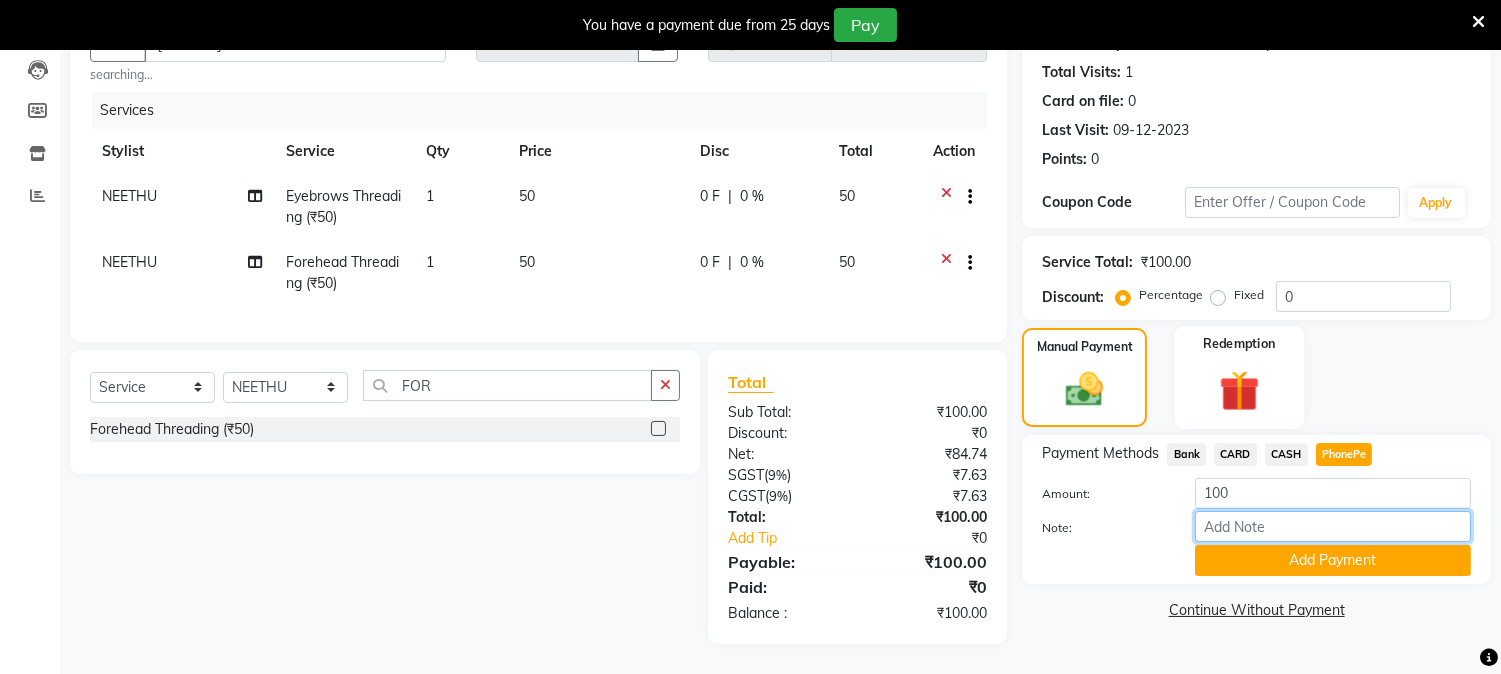 type on "NIGISHA" 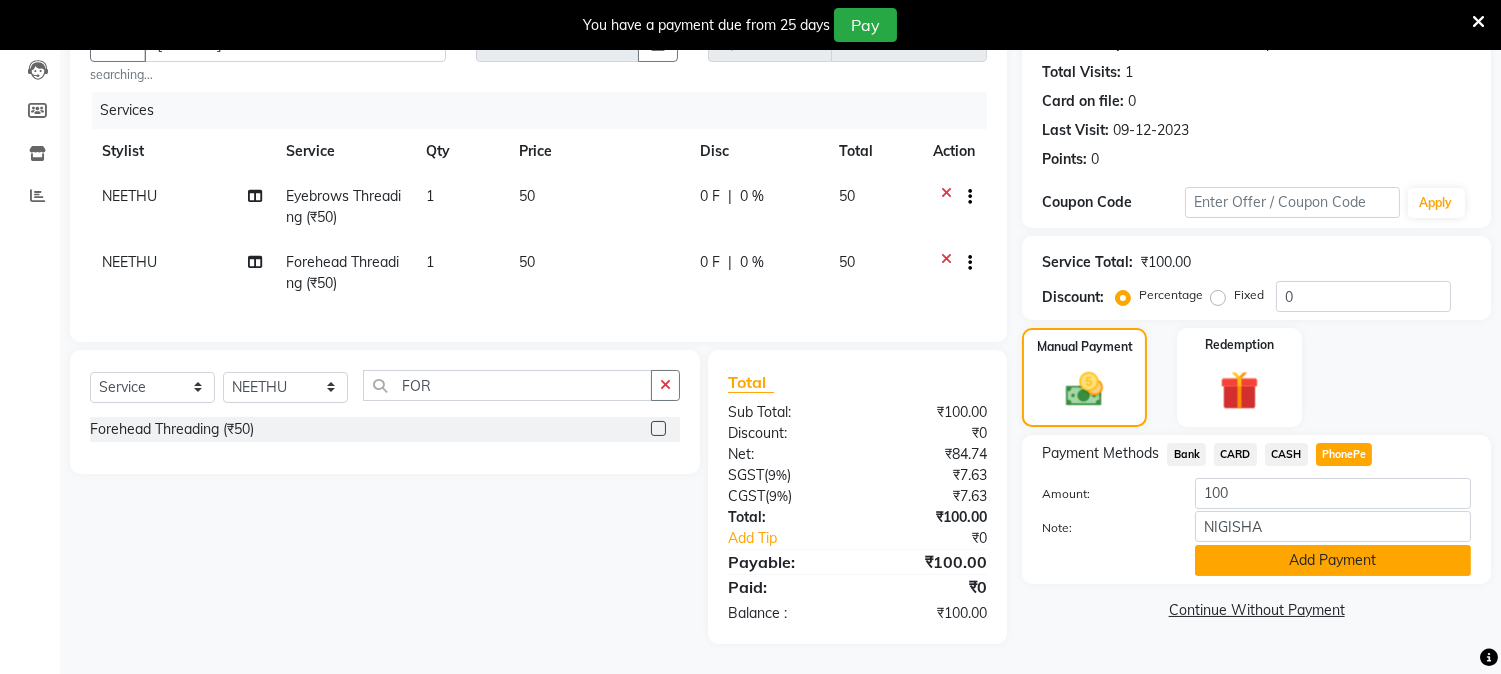 click on "Add Payment" 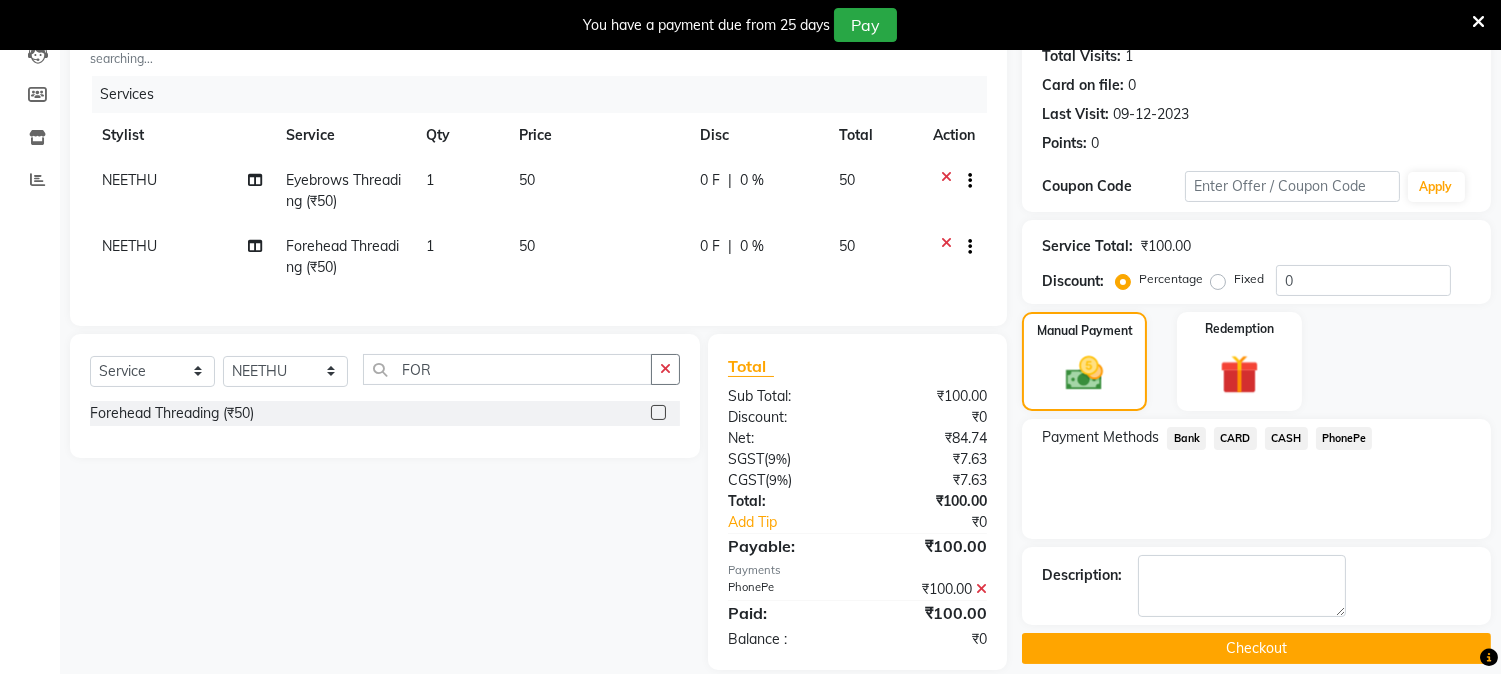 click on "Checkout" 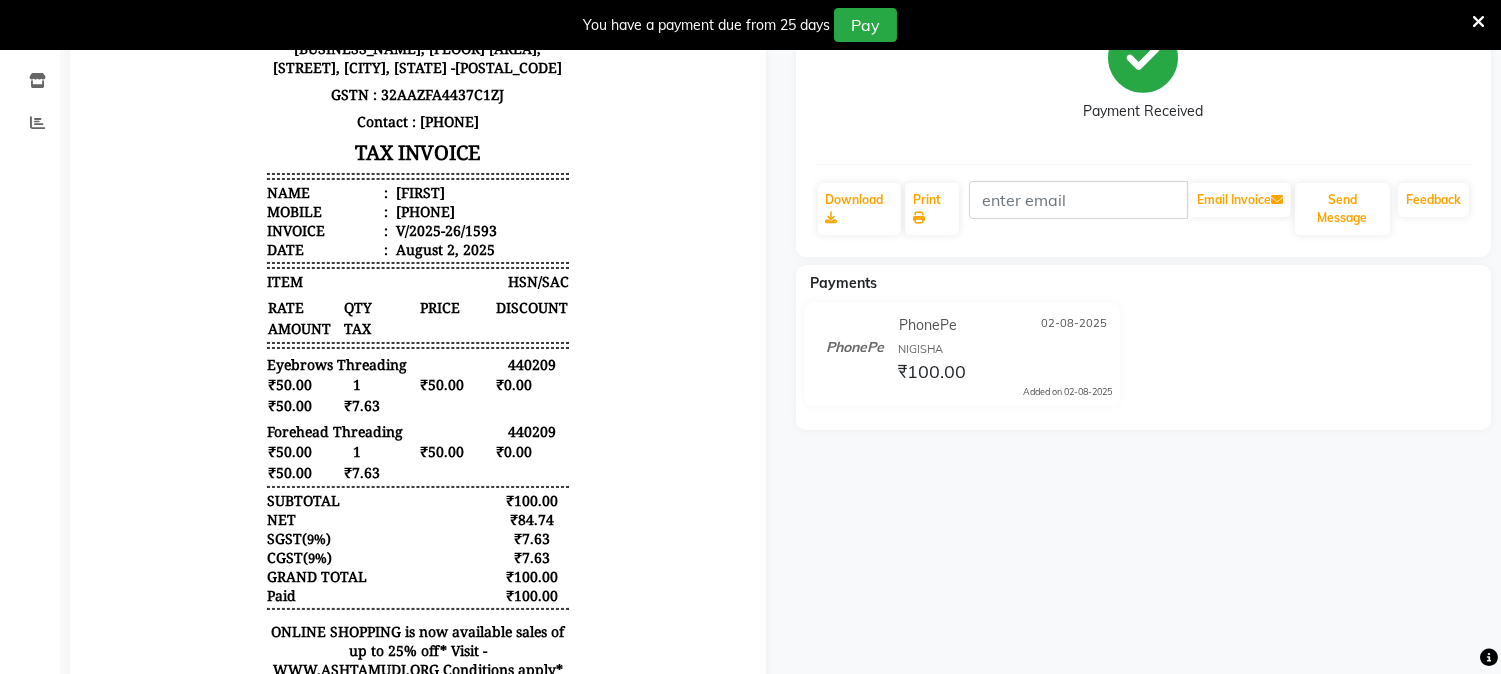 scroll, scrollTop: 340, scrollLeft: 0, axis: vertical 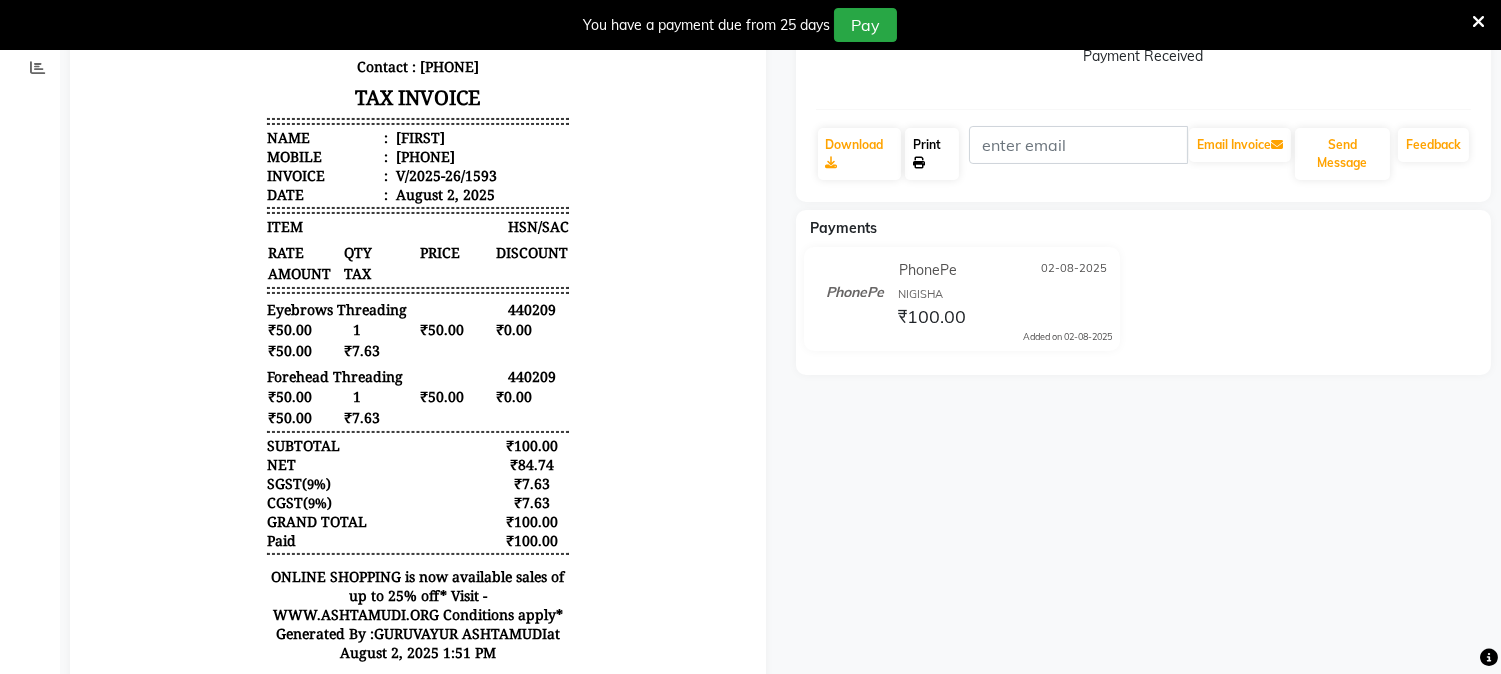 click on "Print" 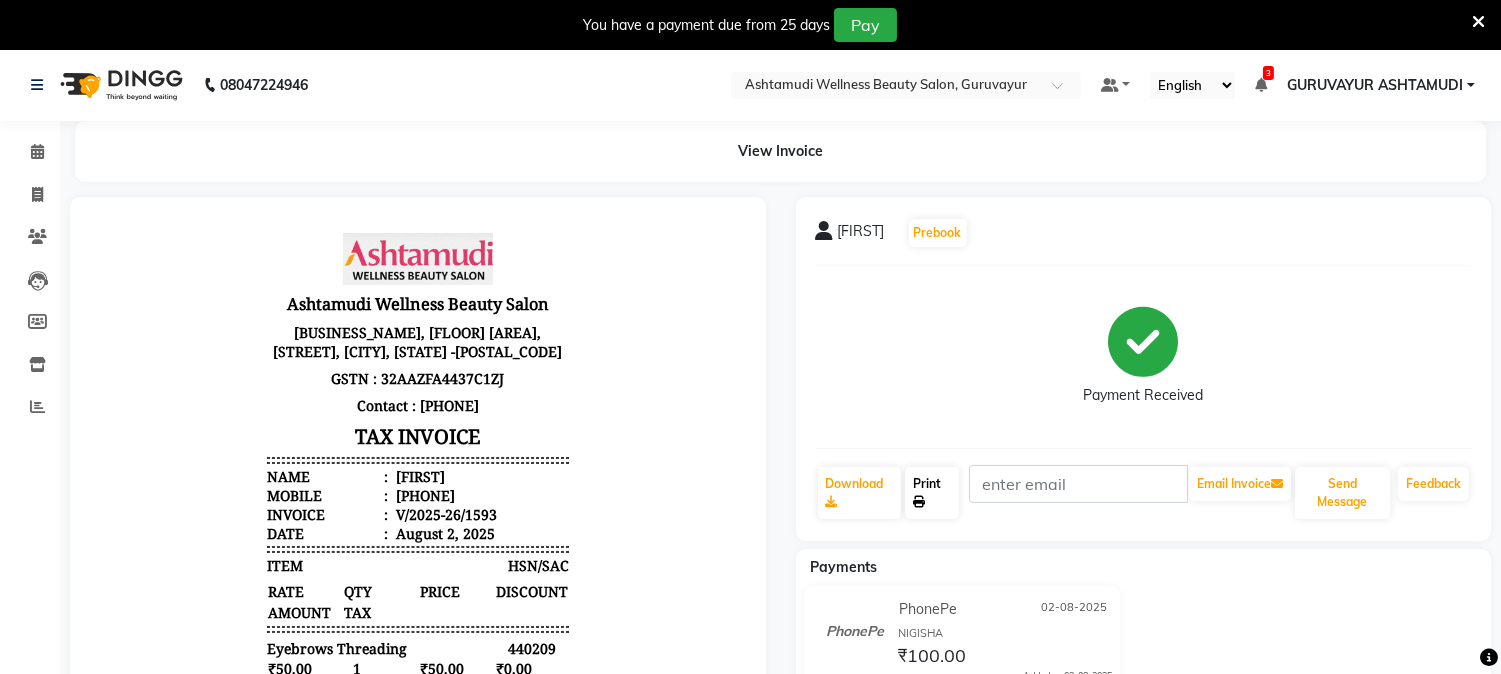 scroll, scrollTop: 0, scrollLeft: 0, axis: both 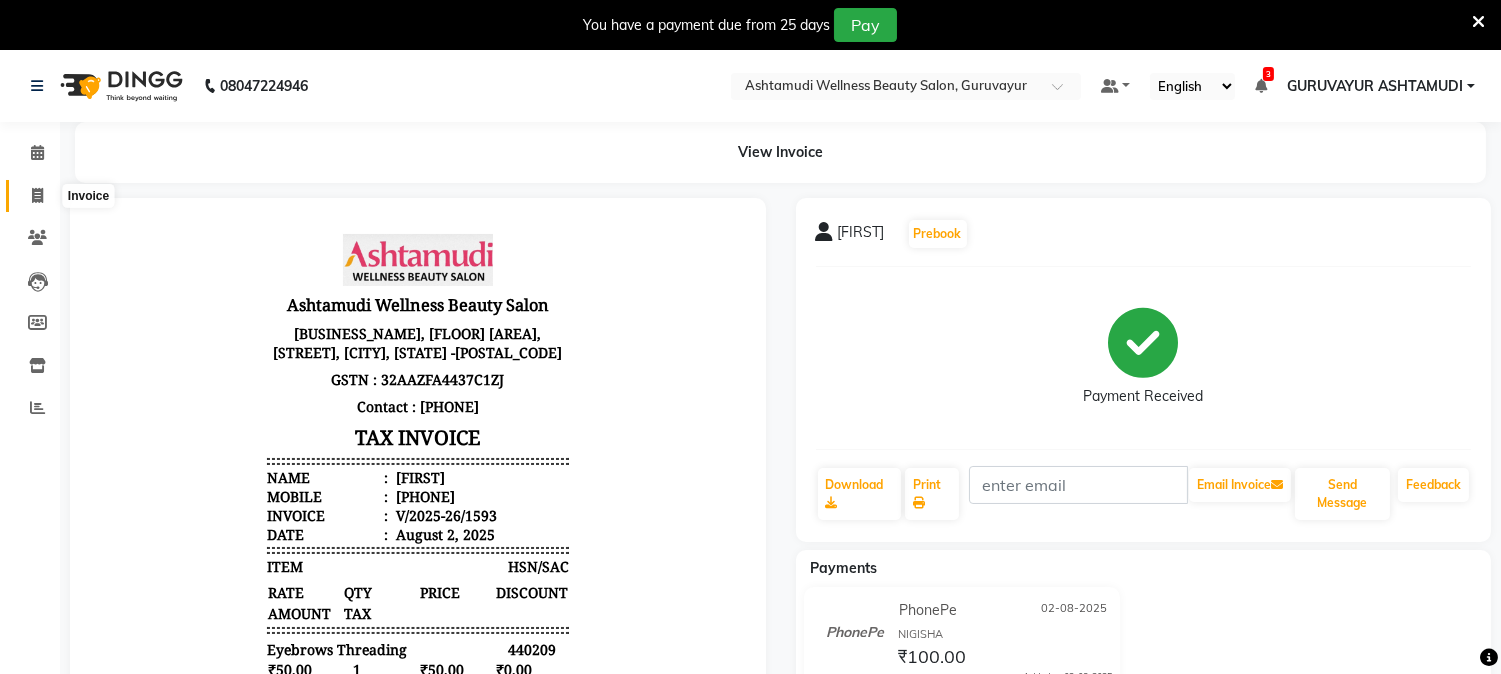 click 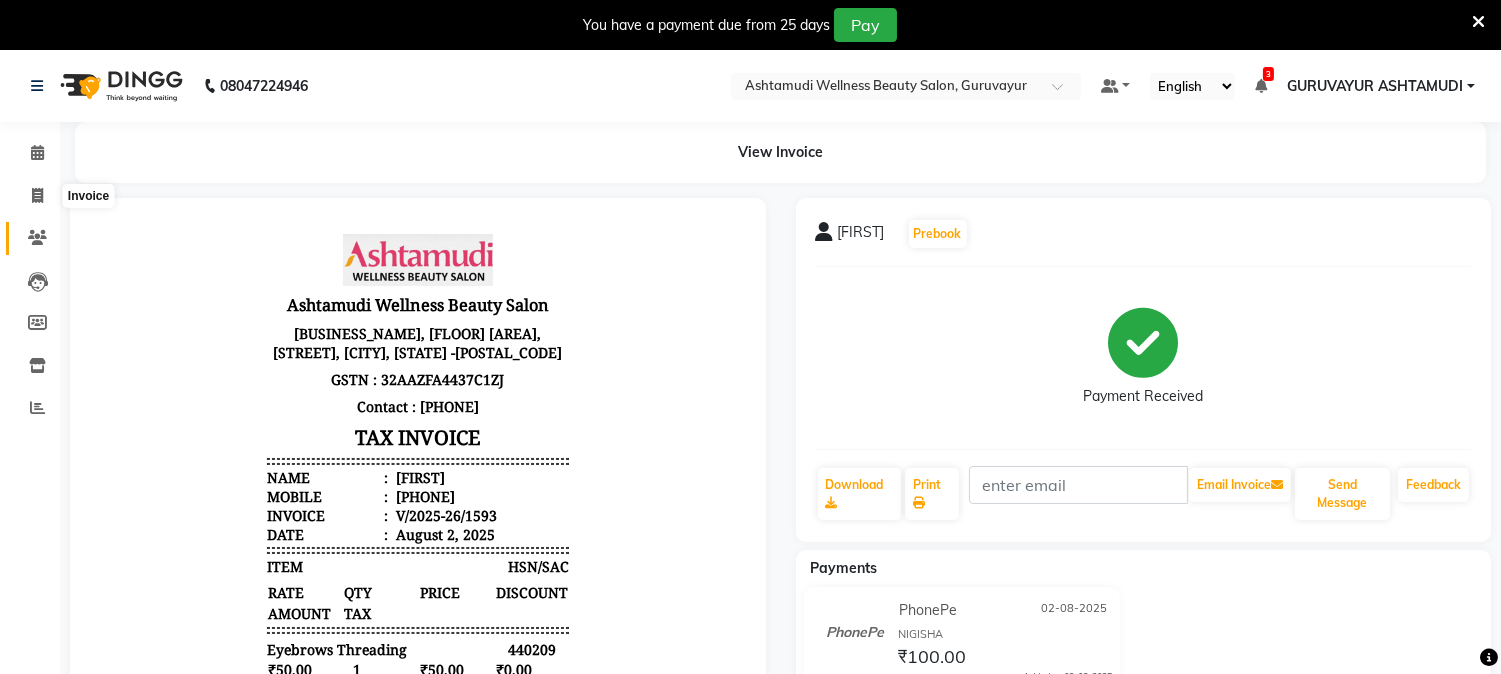 select on "4660" 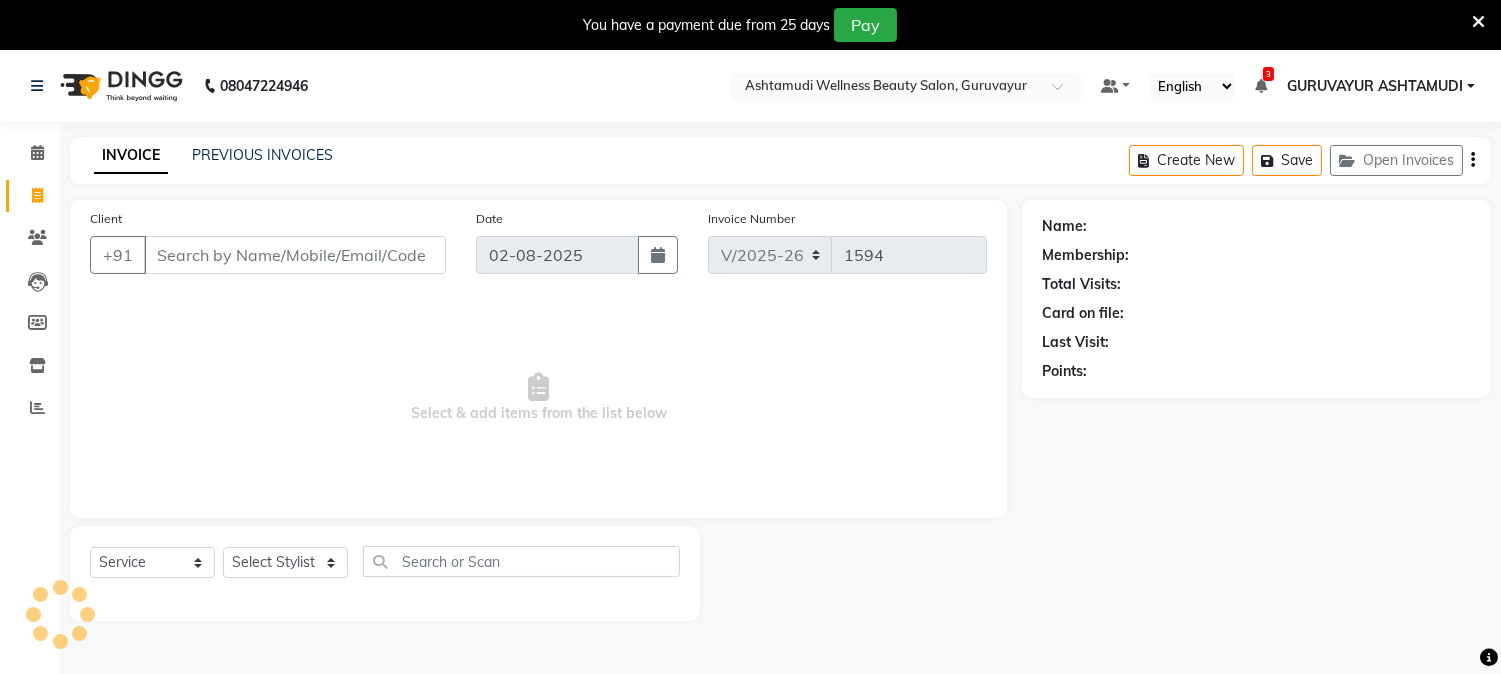 scroll, scrollTop: 50, scrollLeft: 0, axis: vertical 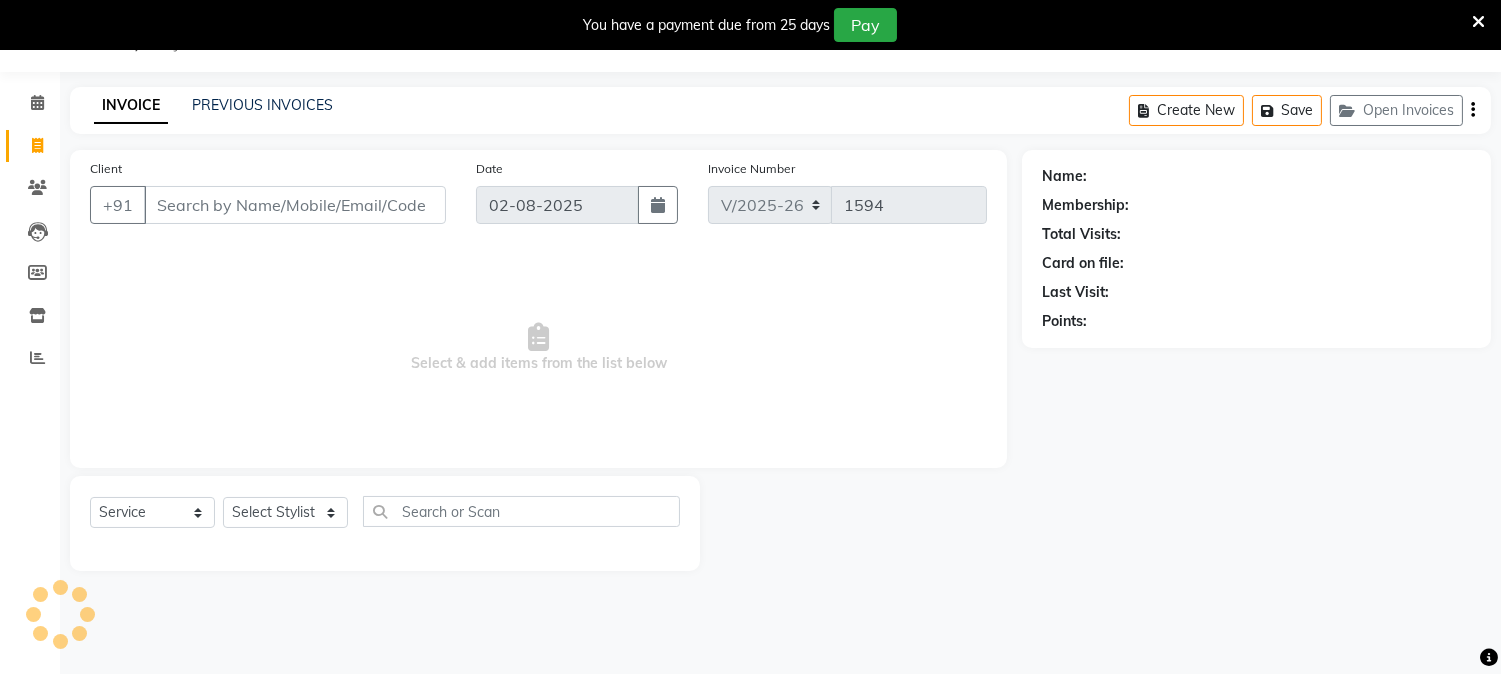 click on "Client" at bounding box center (295, 205) 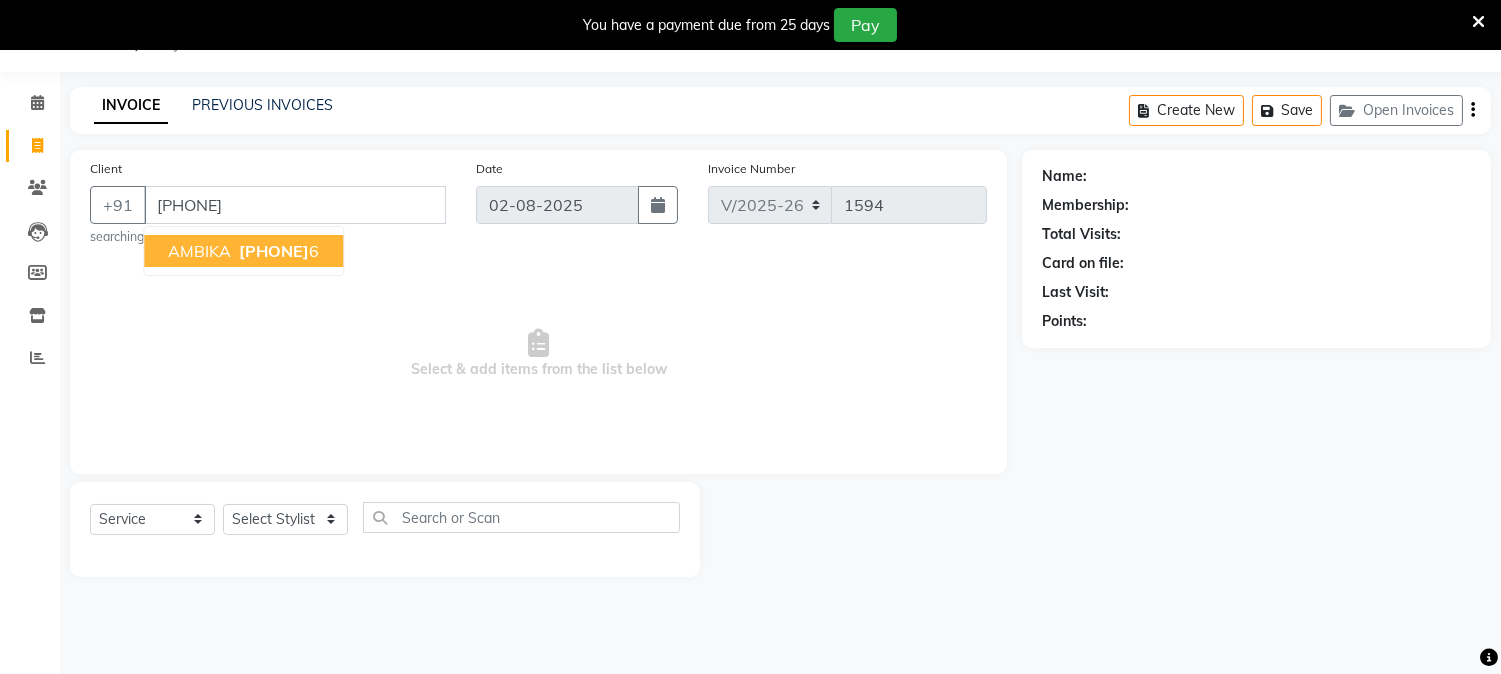 type on "8113805296" 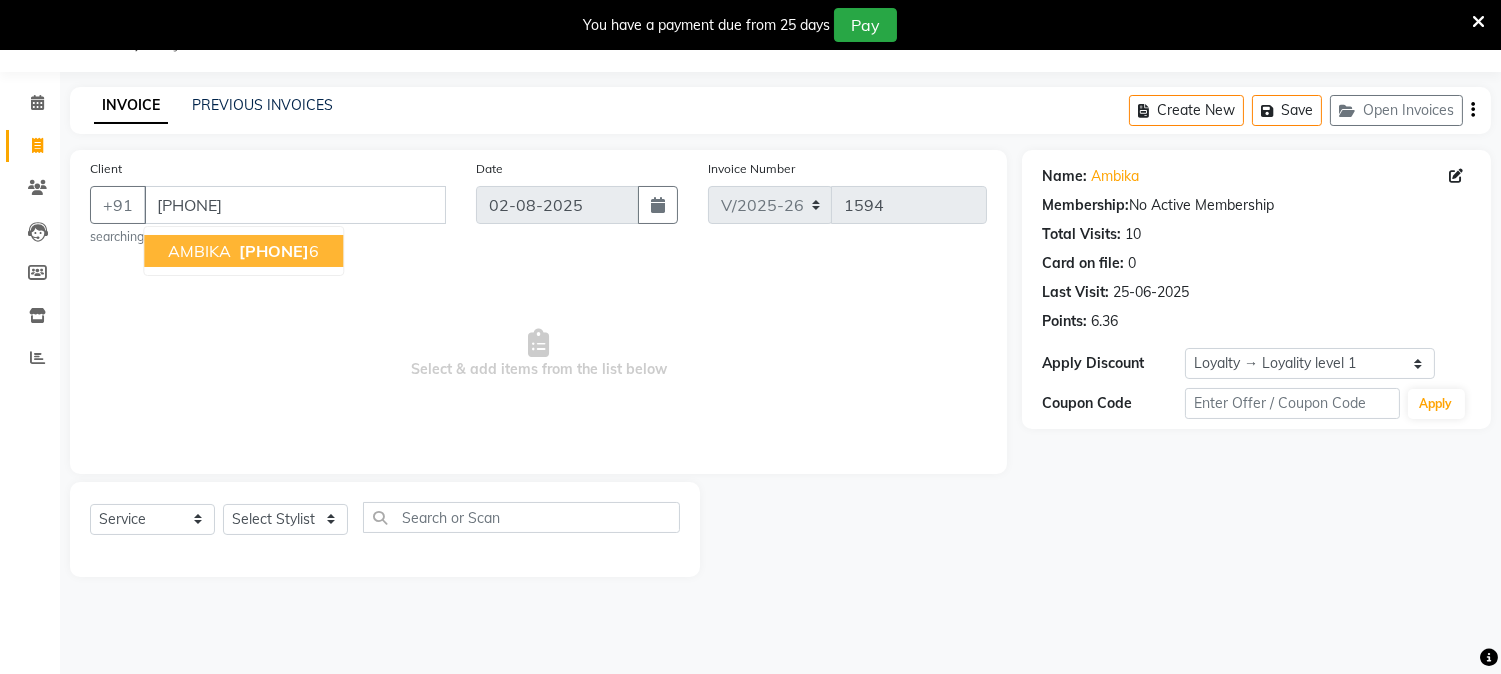 click on "811380529" at bounding box center (274, 251) 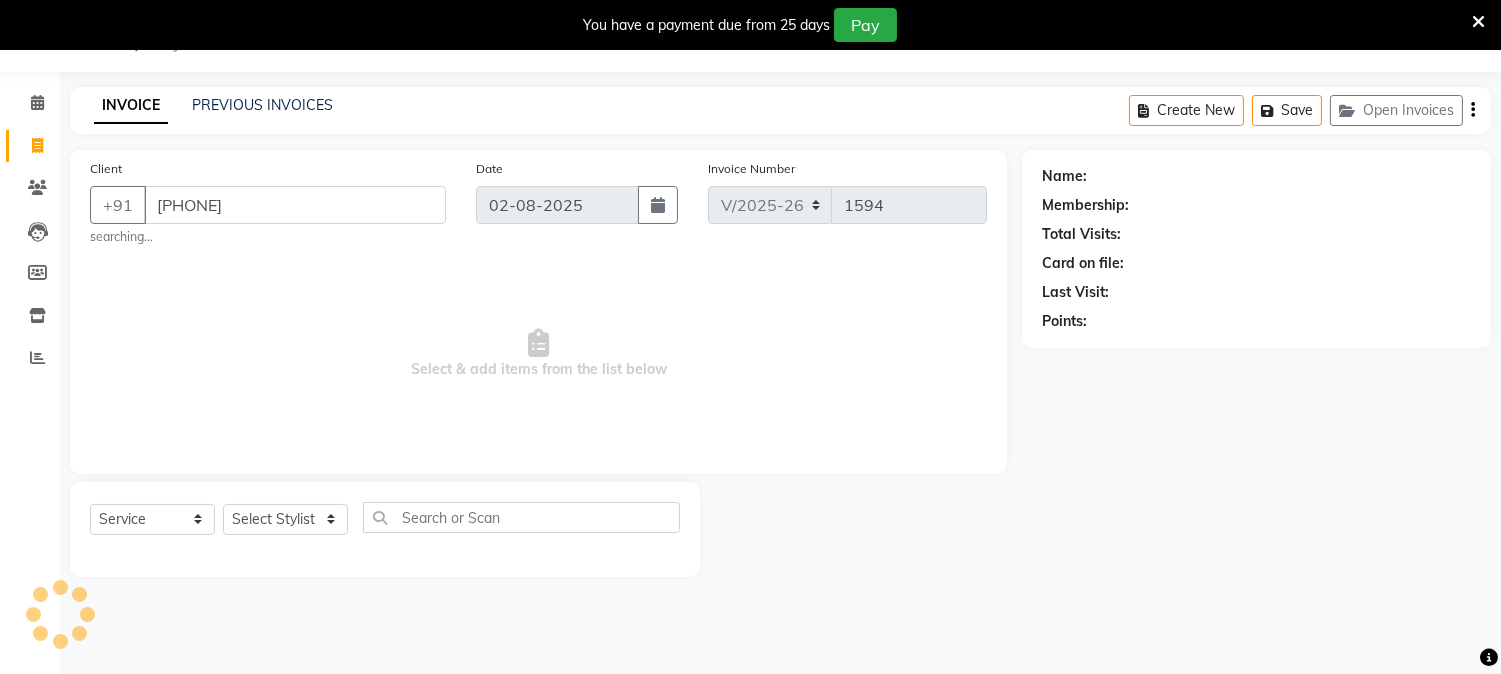 select on "1: Object" 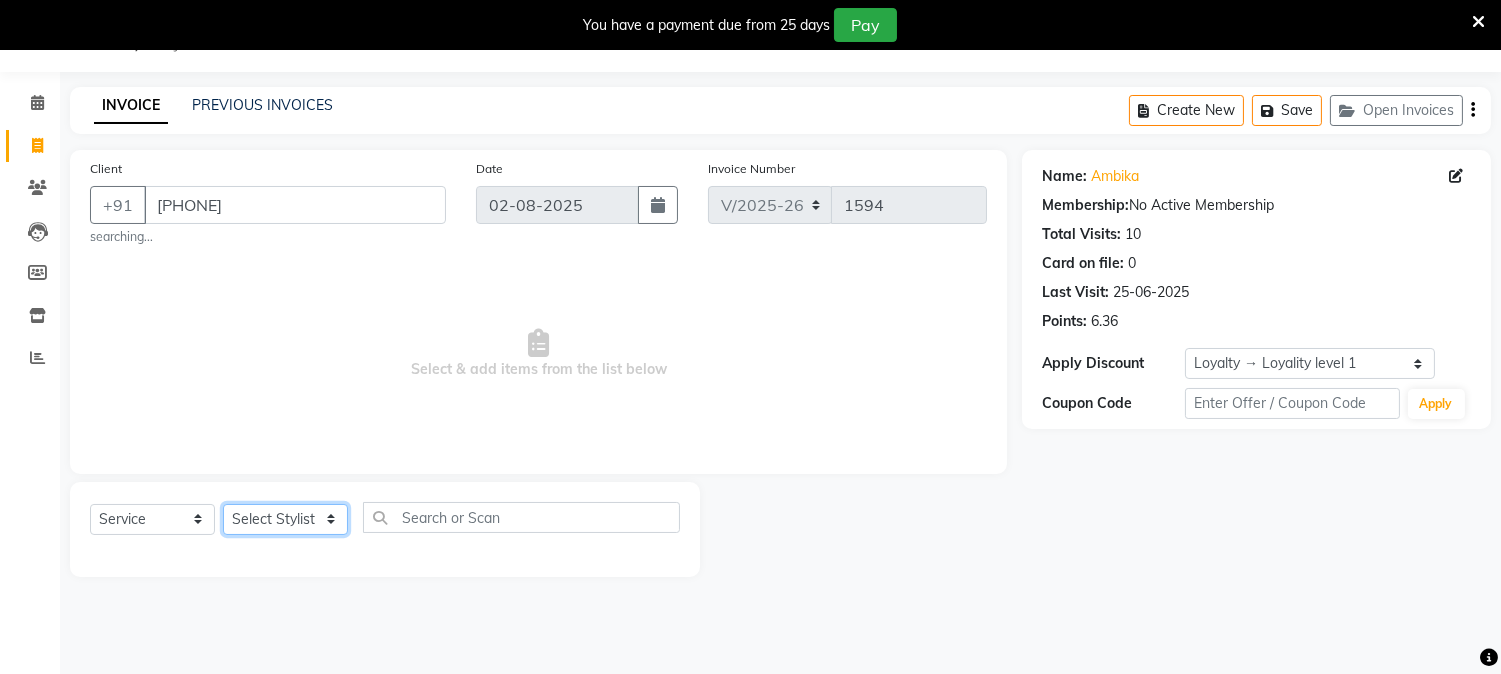 click on "Select Stylist Aathithya ANILA Anjana Das ARYA GURUVAYUR ASHTAMUDI NEETHU Nigisha POOJA PRACHI PRASEETHA REESHMA  Rini SMITHA THANKAMANI" 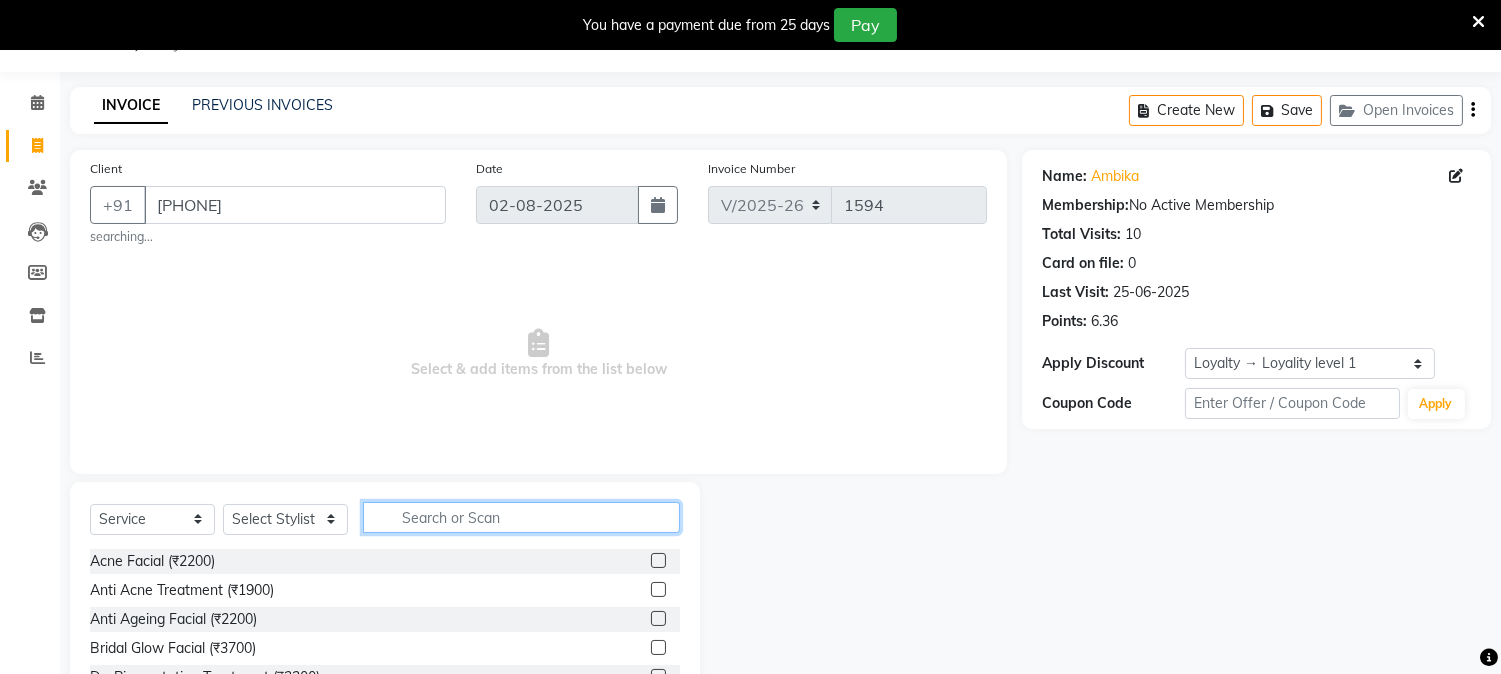 click 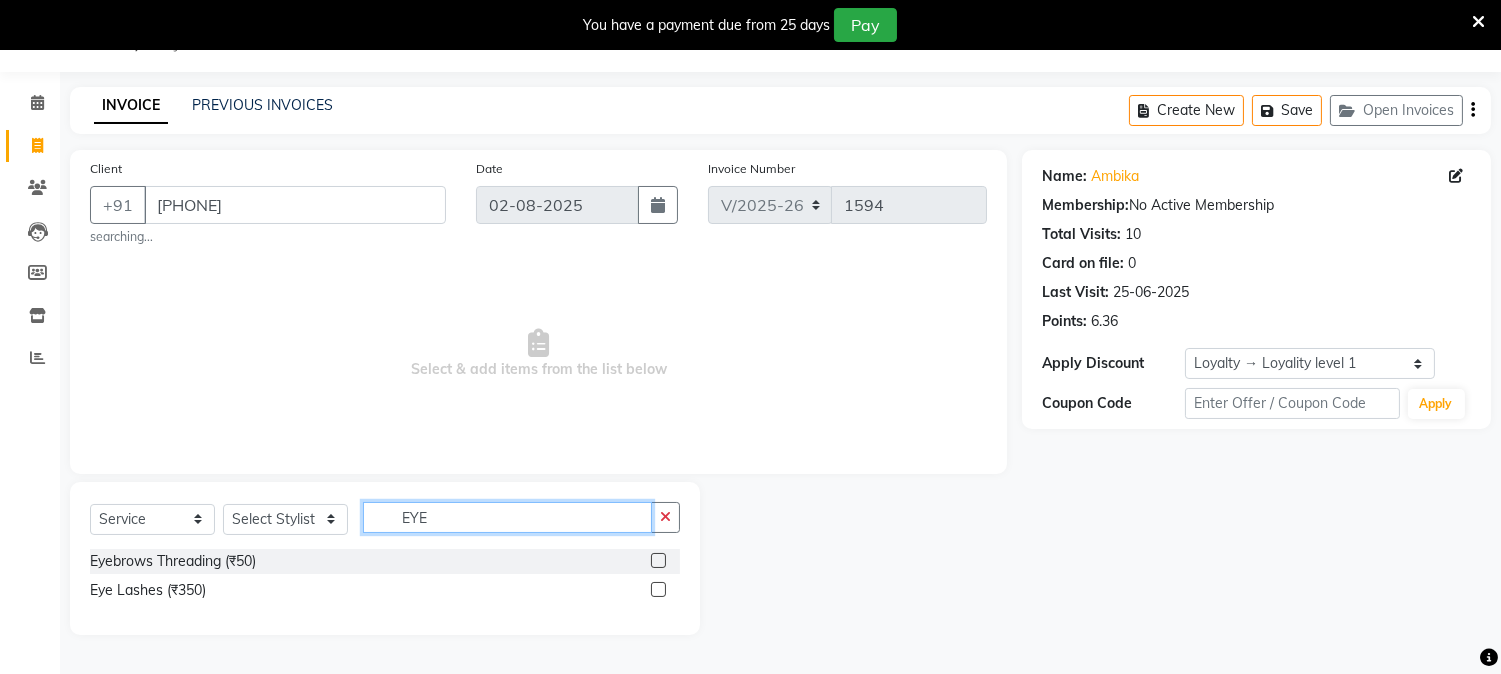type on "EYE" 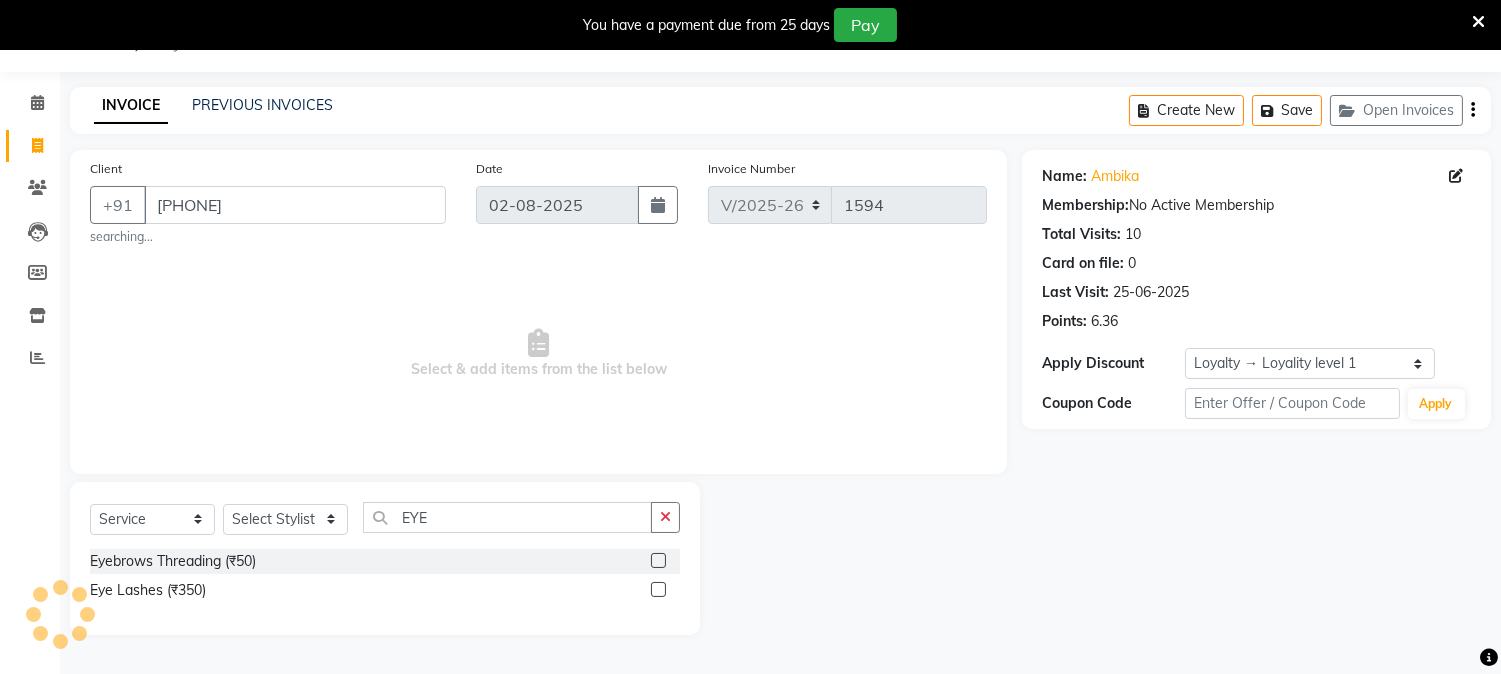 click 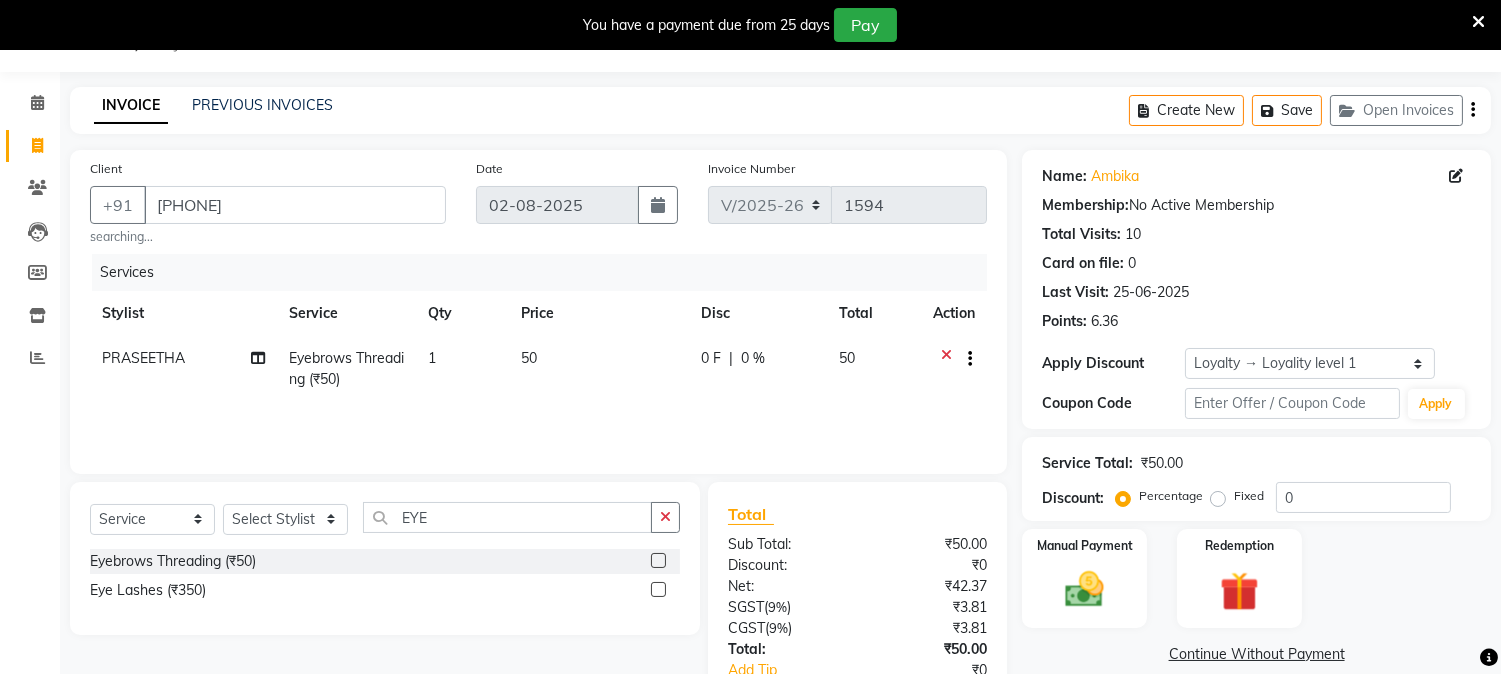 click 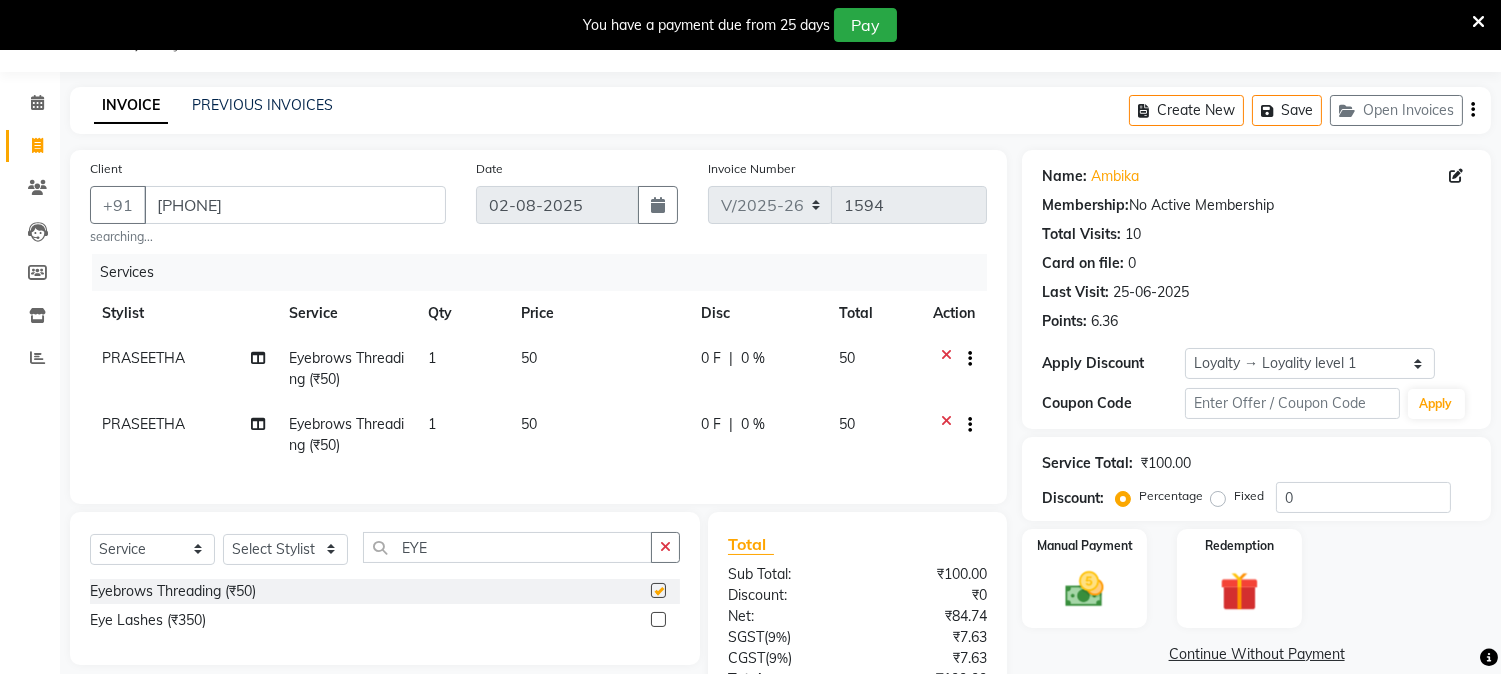 checkbox on "false" 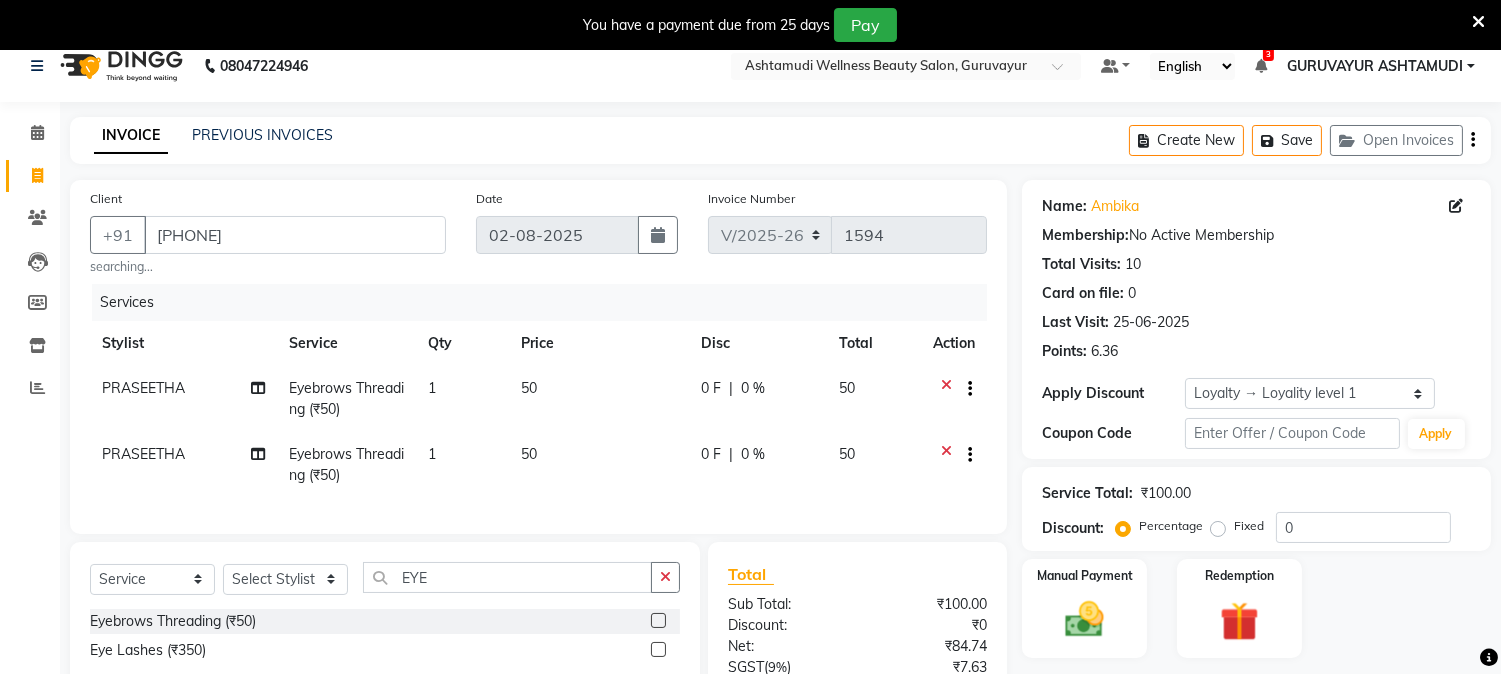 scroll, scrollTop: 0, scrollLeft: 0, axis: both 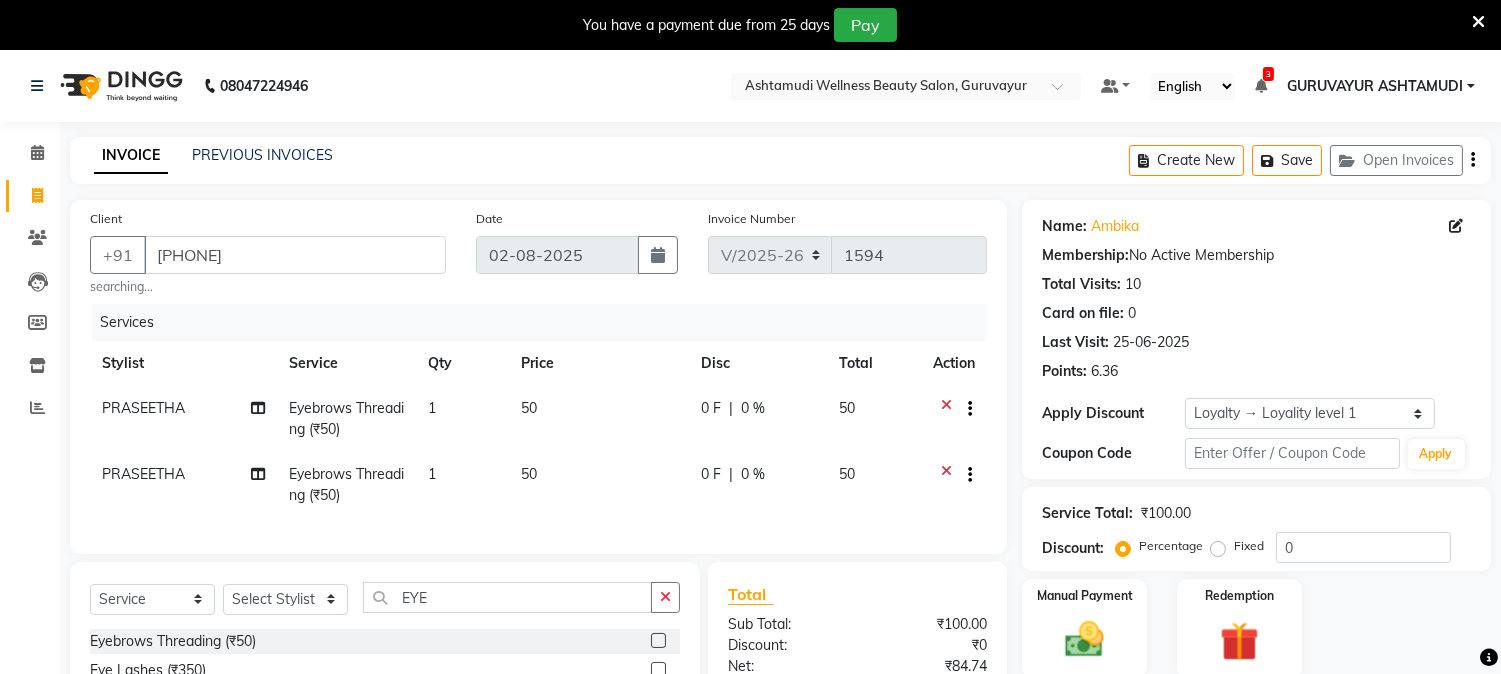 click 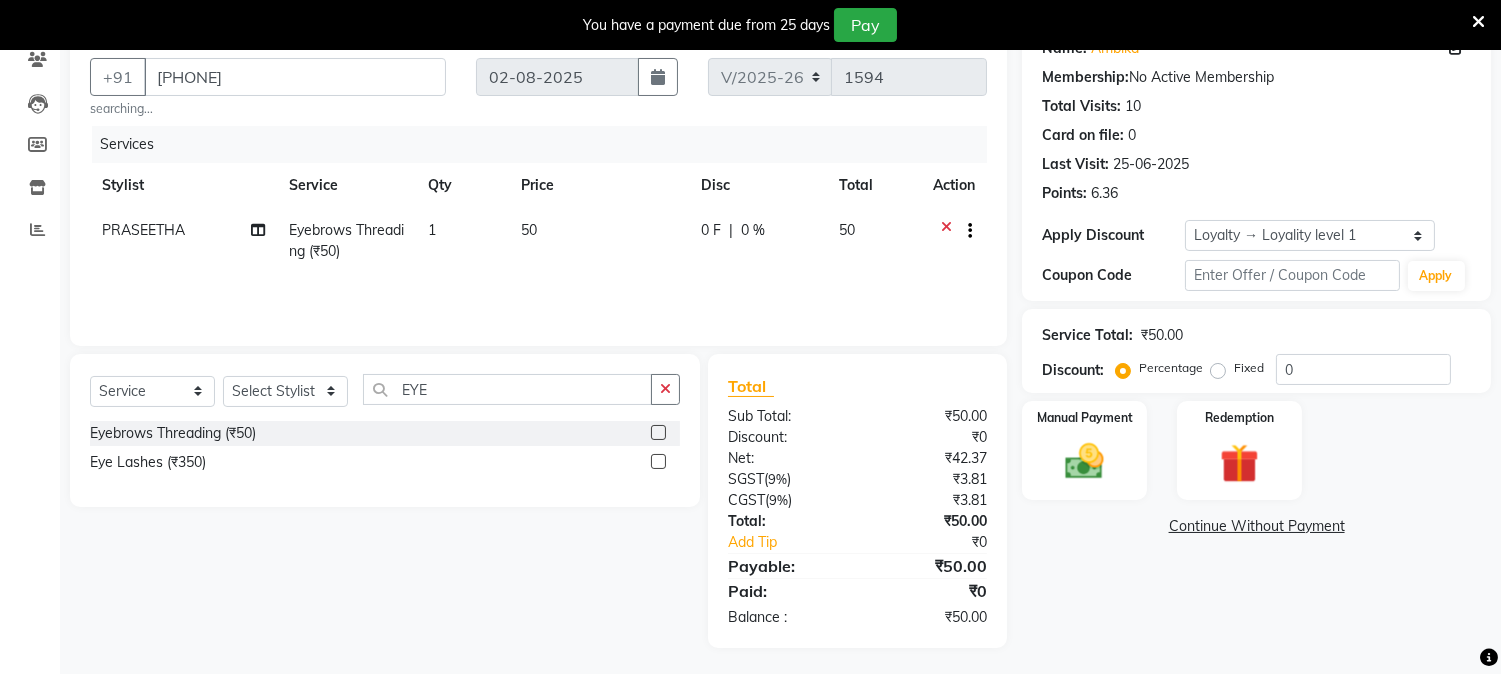 scroll, scrollTop: 182, scrollLeft: 0, axis: vertical 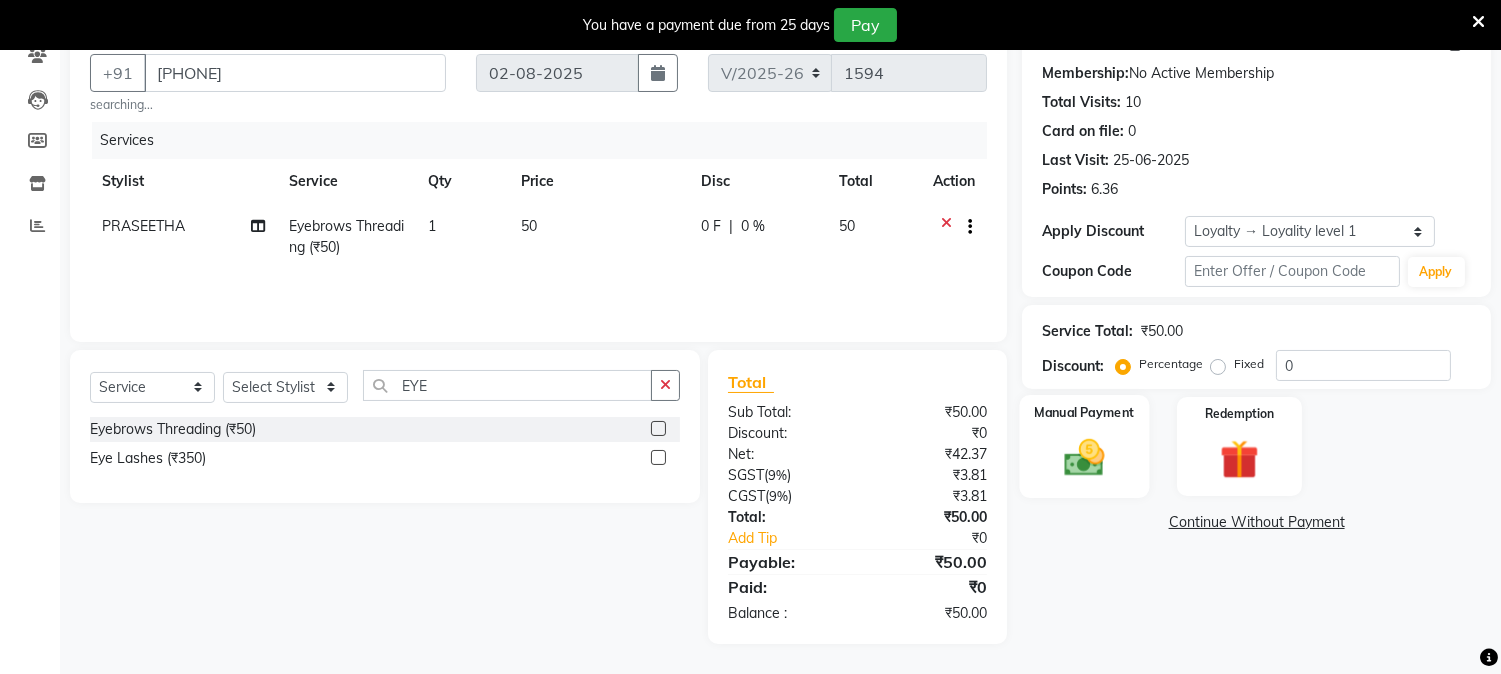 click 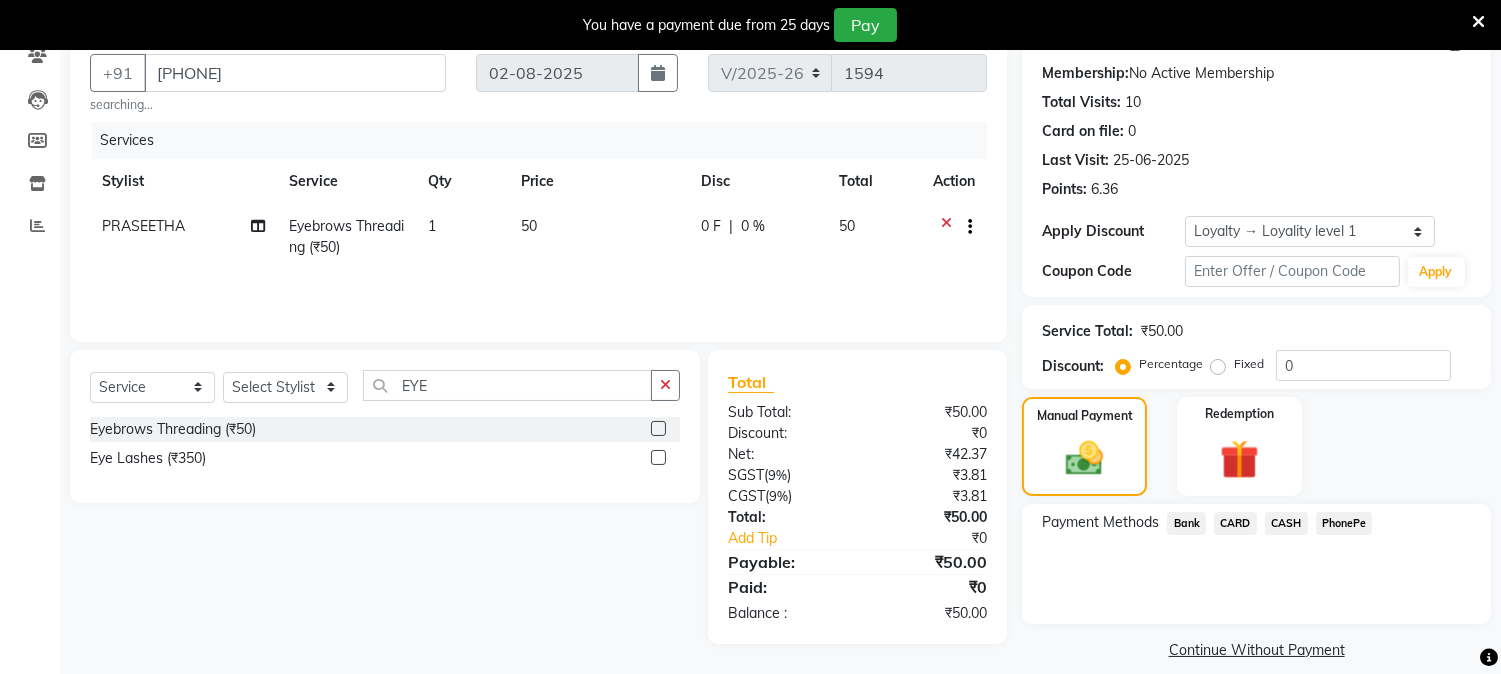 click on "PhonePe" 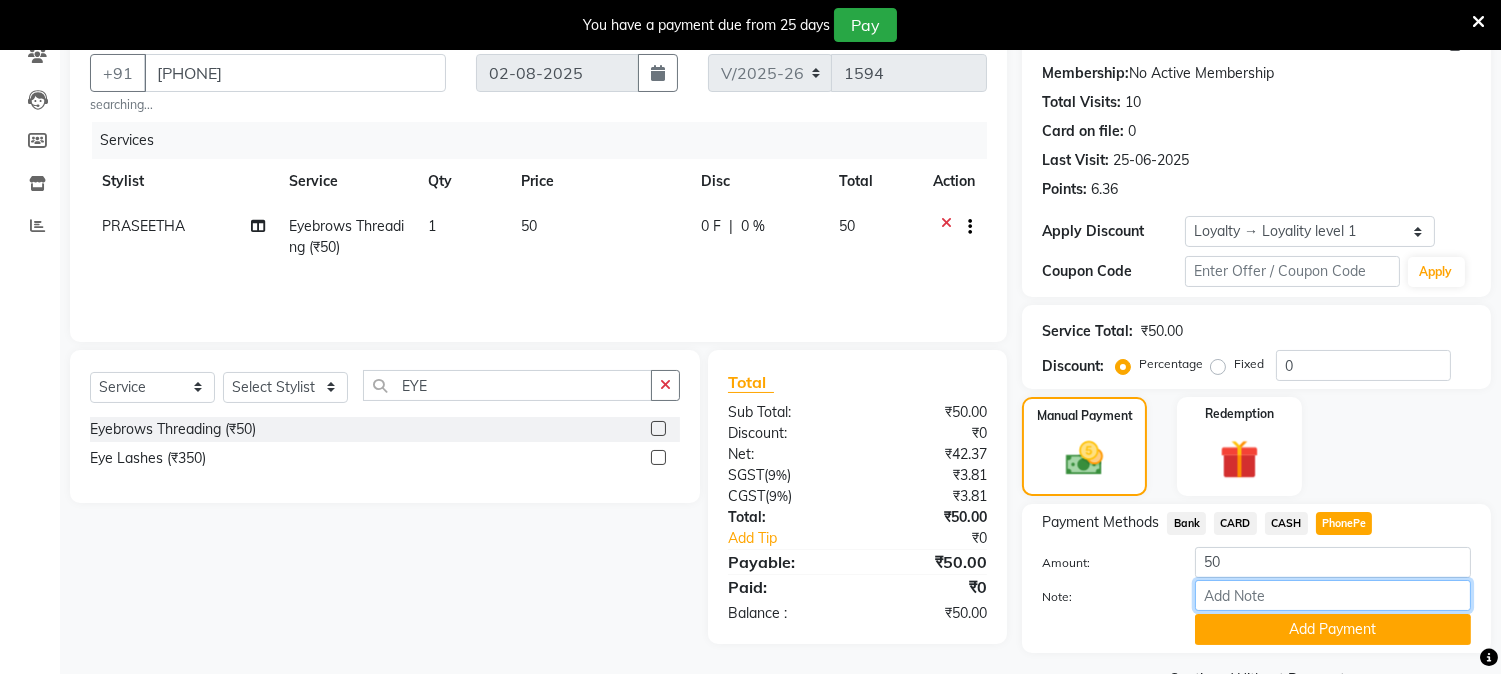 click on "Note:" at bounding box center (1333, 595) 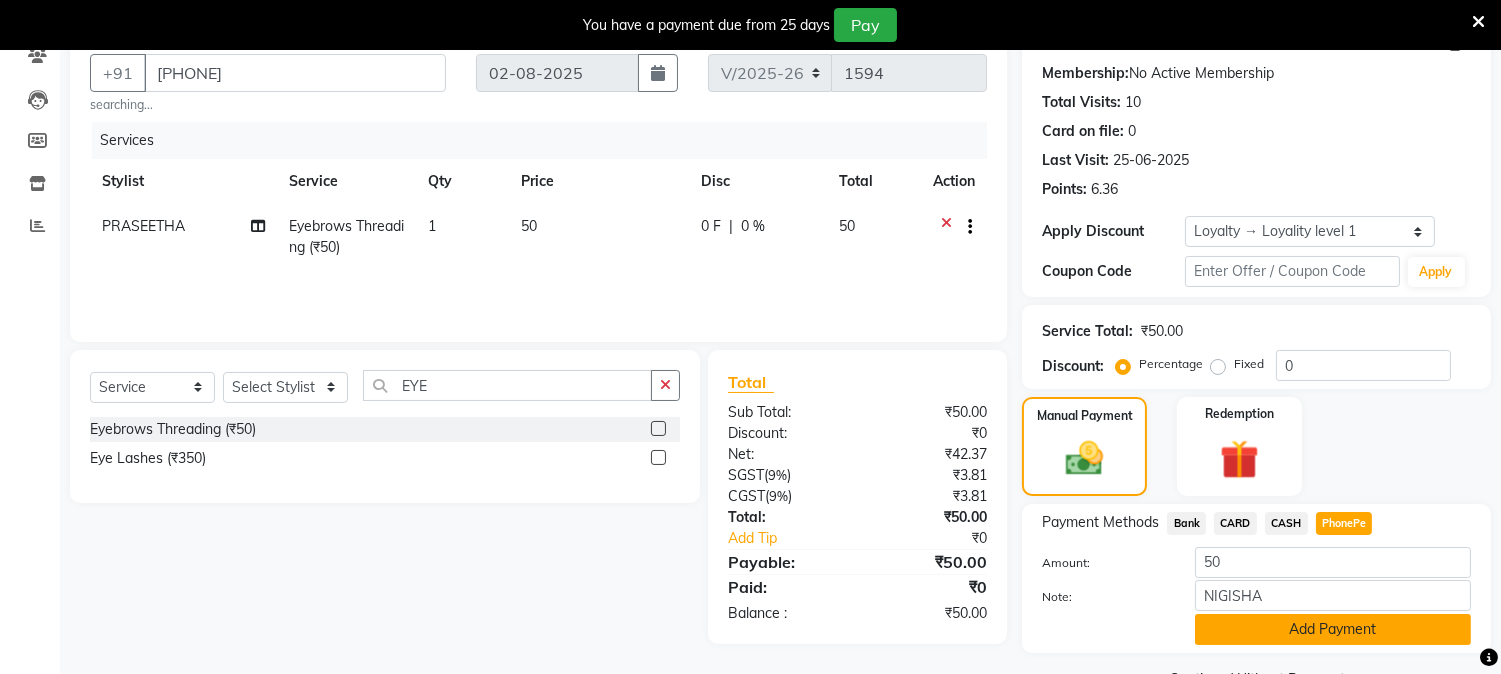 click on "Add Payment" 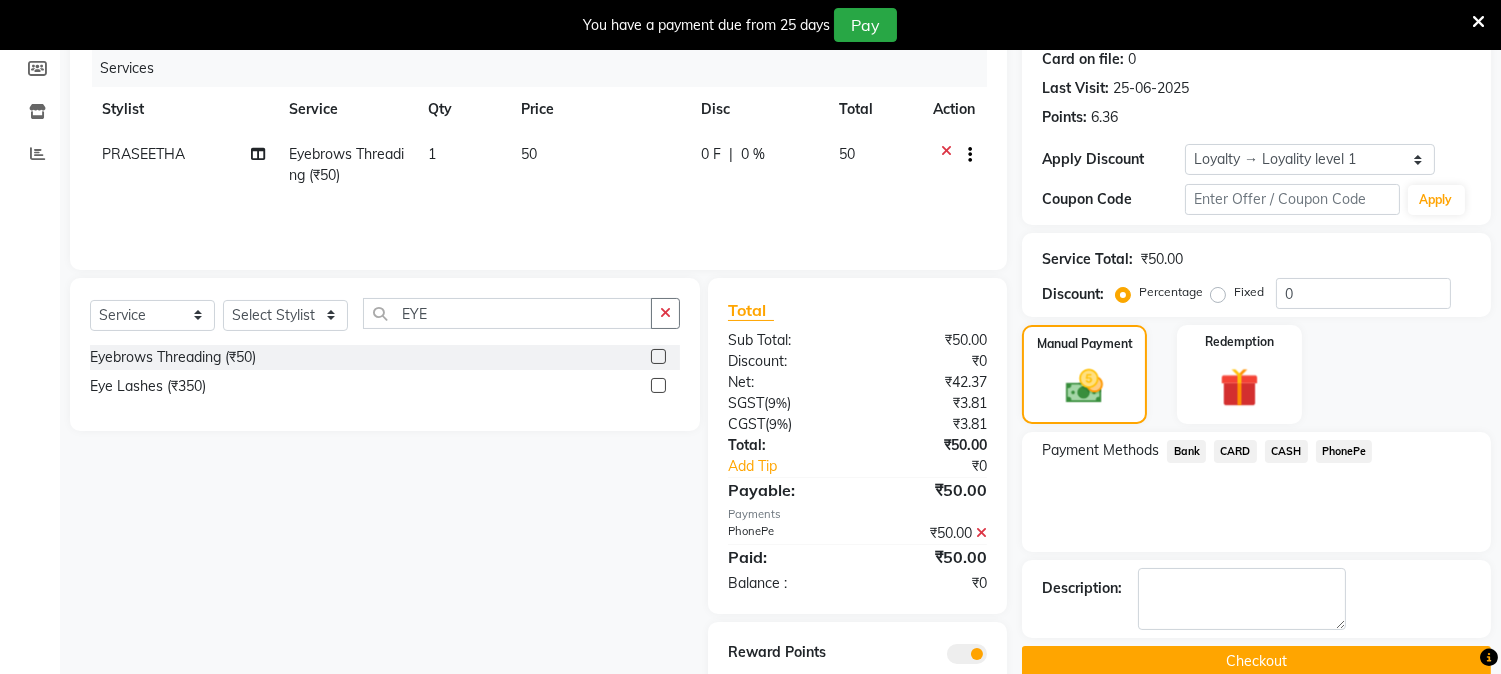 scroll, scrollTop: 323, scrollLeft: 0, axis: vertical 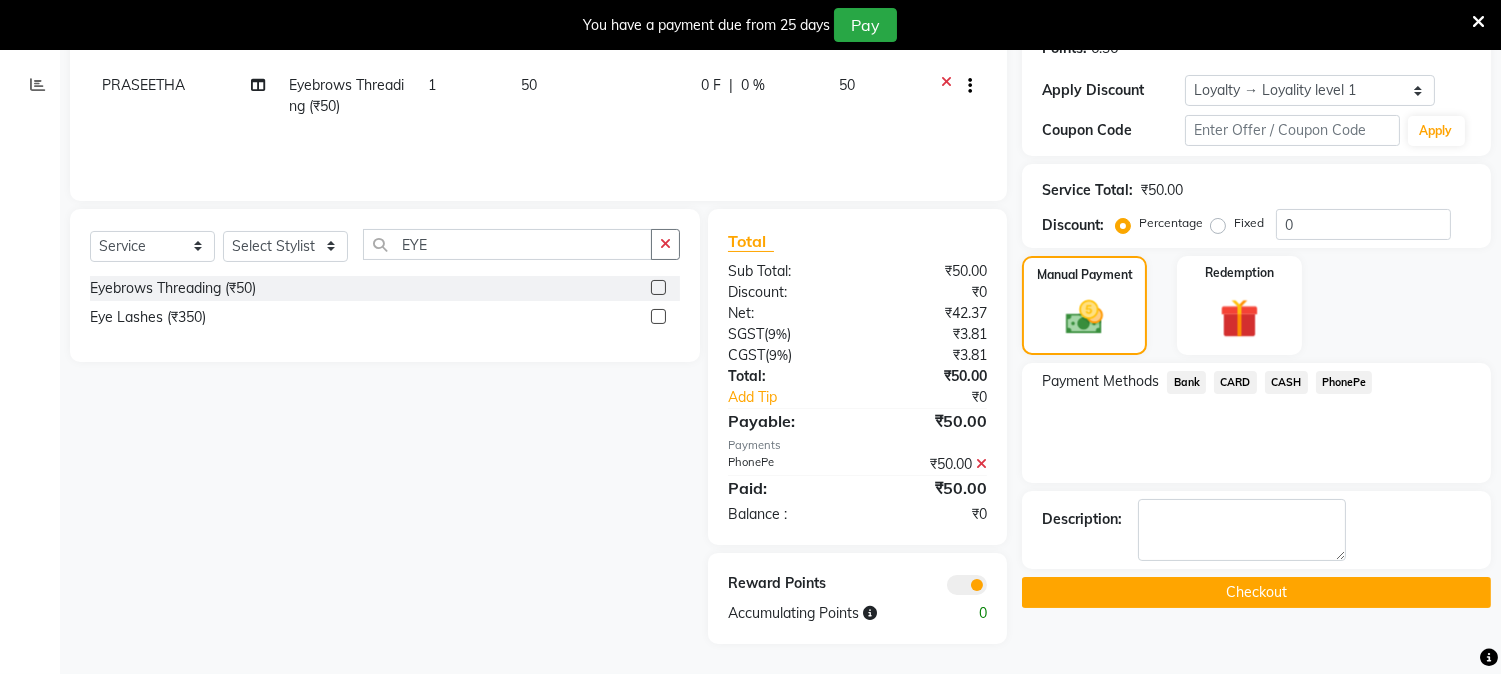 click on "Name: Ambika  Membership:  No Active Membership  Total Visits:  10 Card on file:  0 Last Visit:   25-06-2025 Points:   6.36  Apply Discount Select  Loyalty → Loyality level 1  Coupon Code Apply Service Total:  ₹50.00  Discount:  Percentage   Fixed  0 Manual Payment Redemption Payment Methods  Bank   CARD   CASH   PhonePe  Description:                   Checkout" 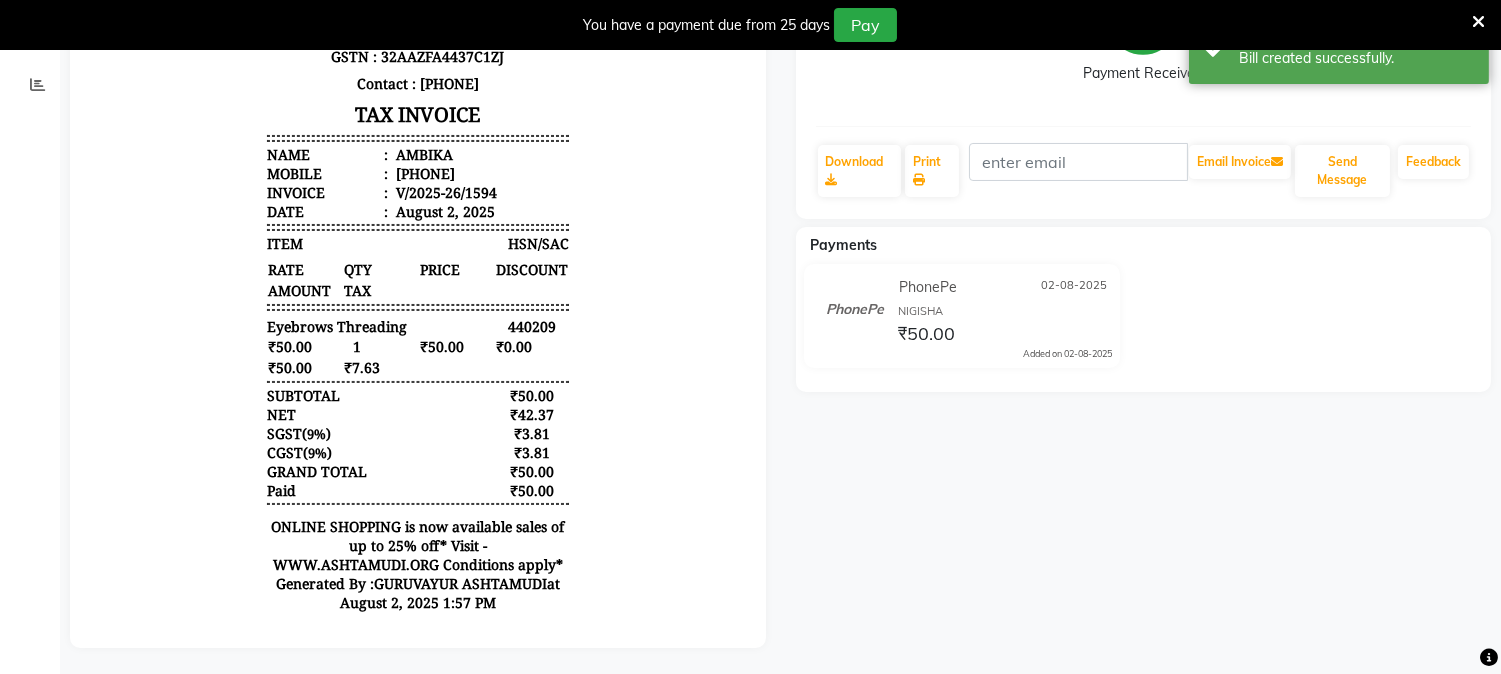 scroll, scrollTop: 0, scrollLeft: 0, axis: both 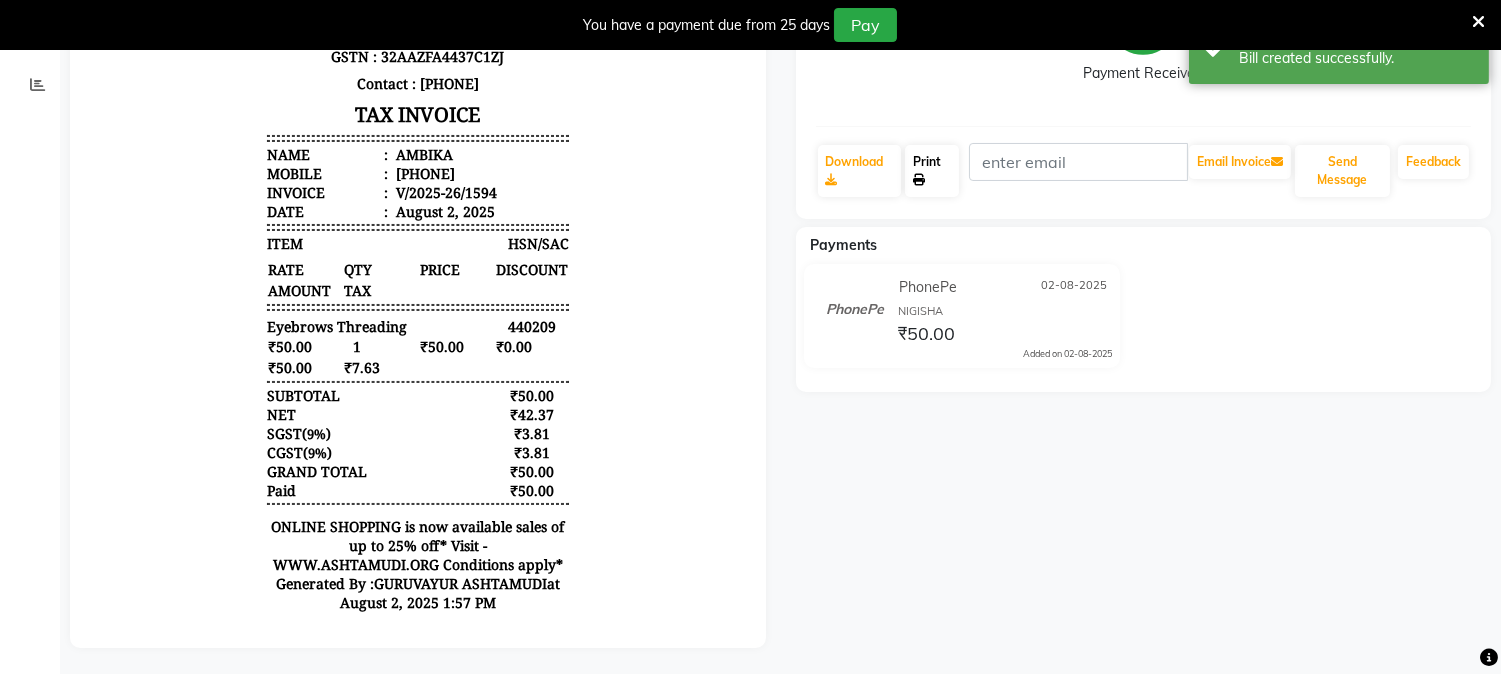 click on "Print" 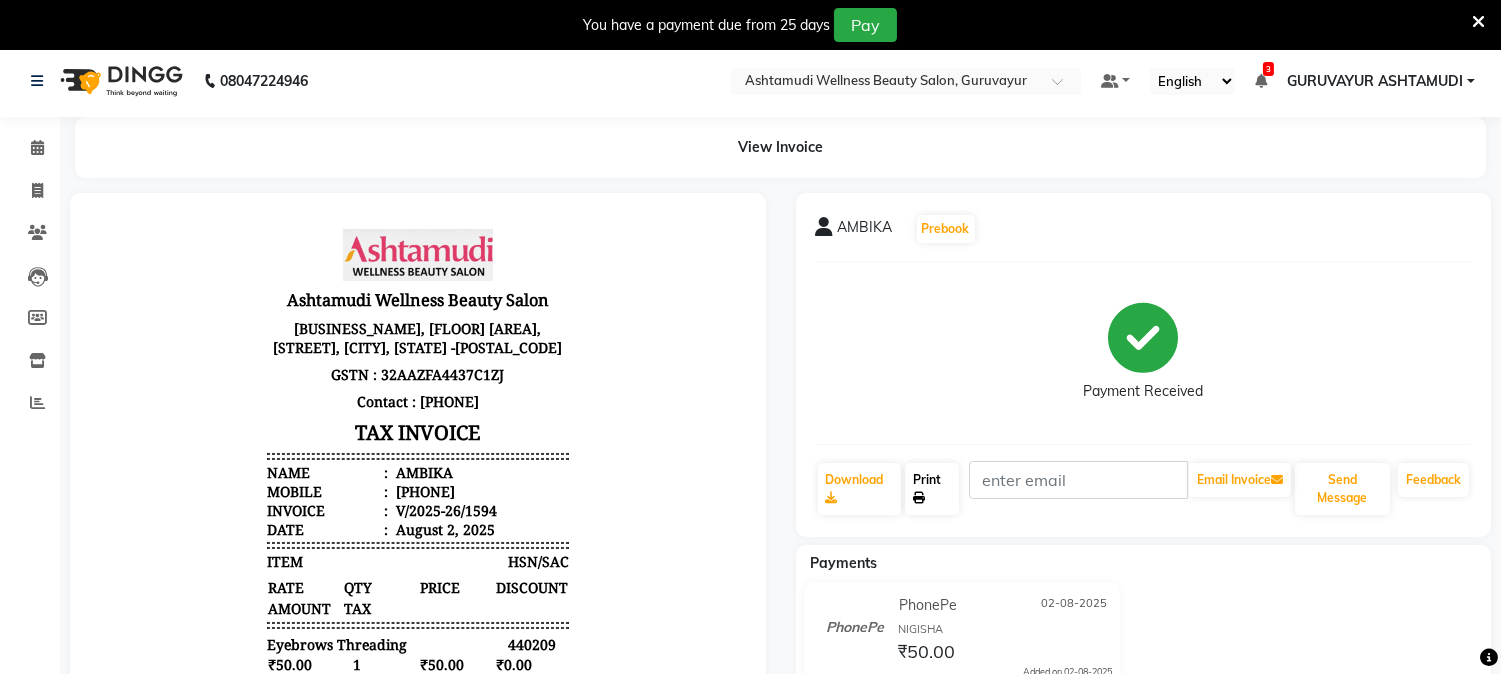 scroll, scrollTop: 0, scrollLeft: 0, axis: both 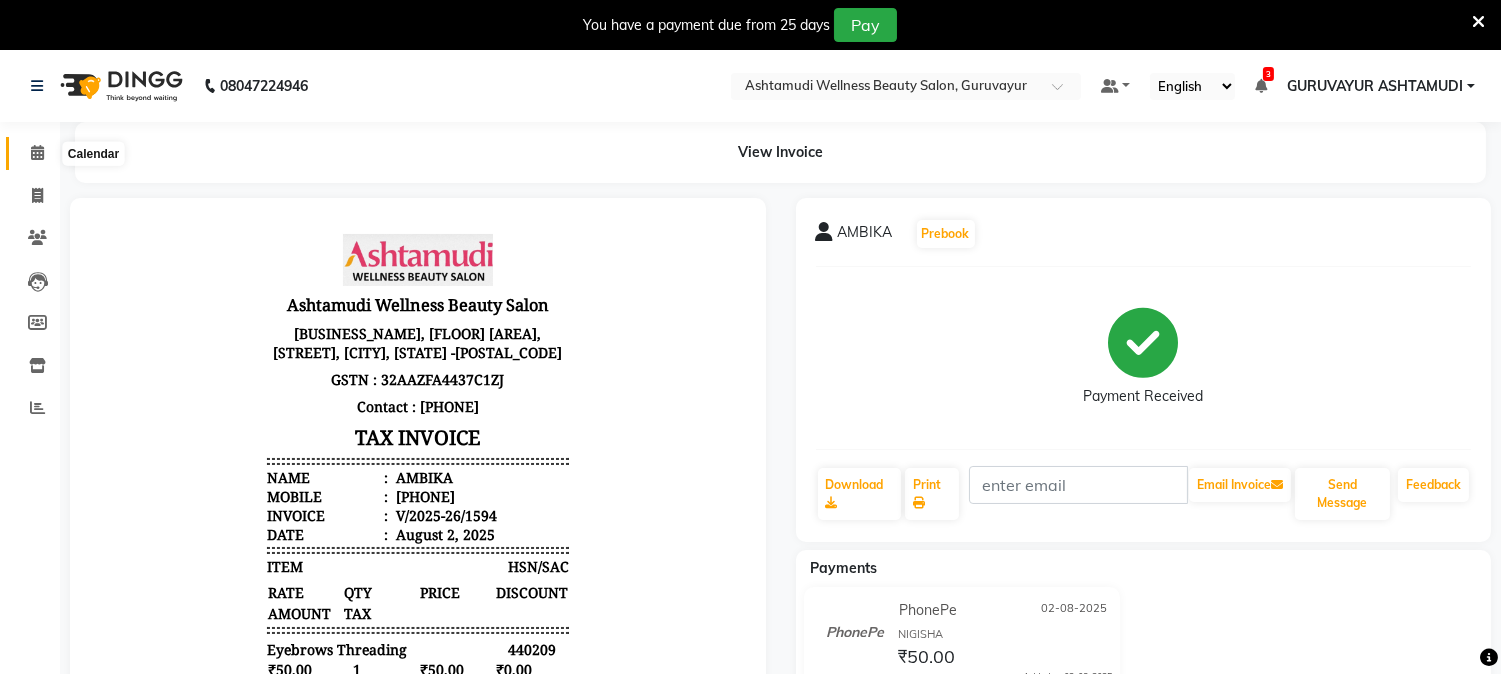click 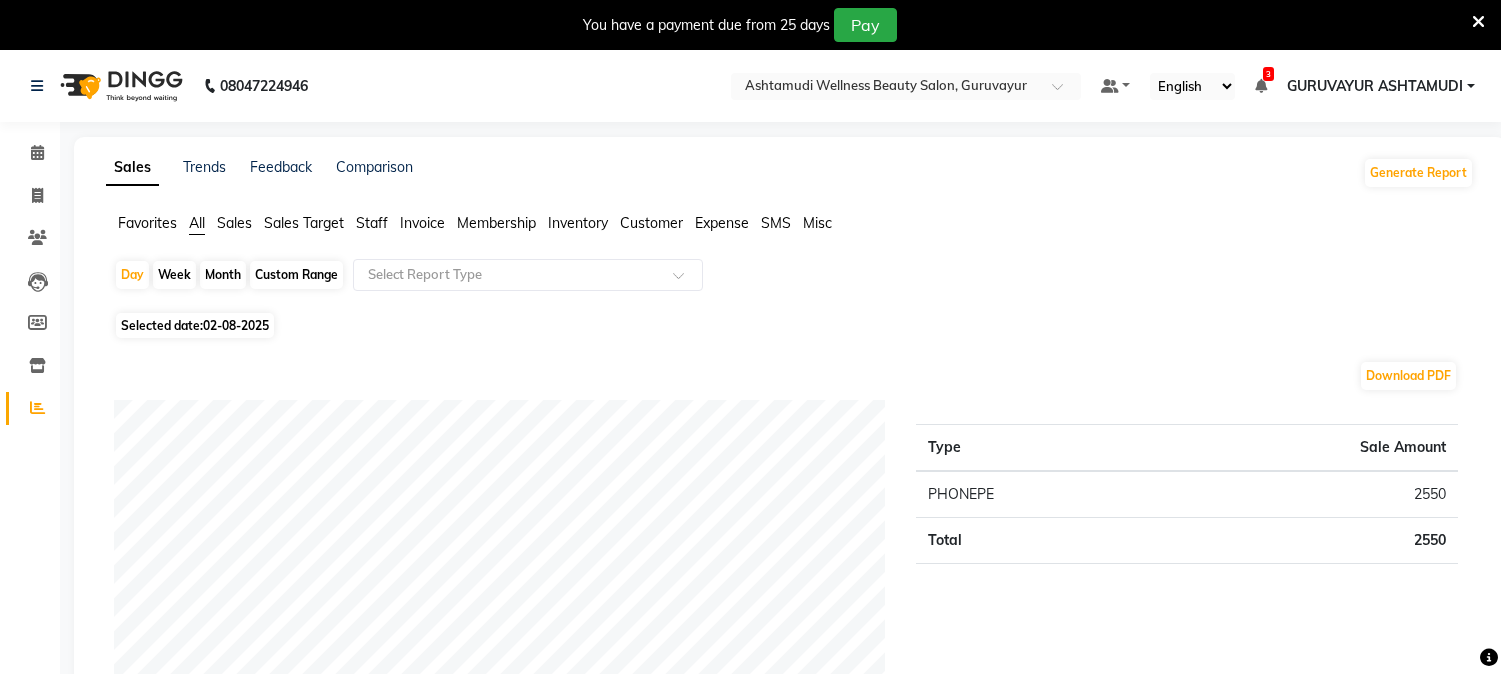 scroll, scrollTop: 0, scrollLeft: 0, axis: both 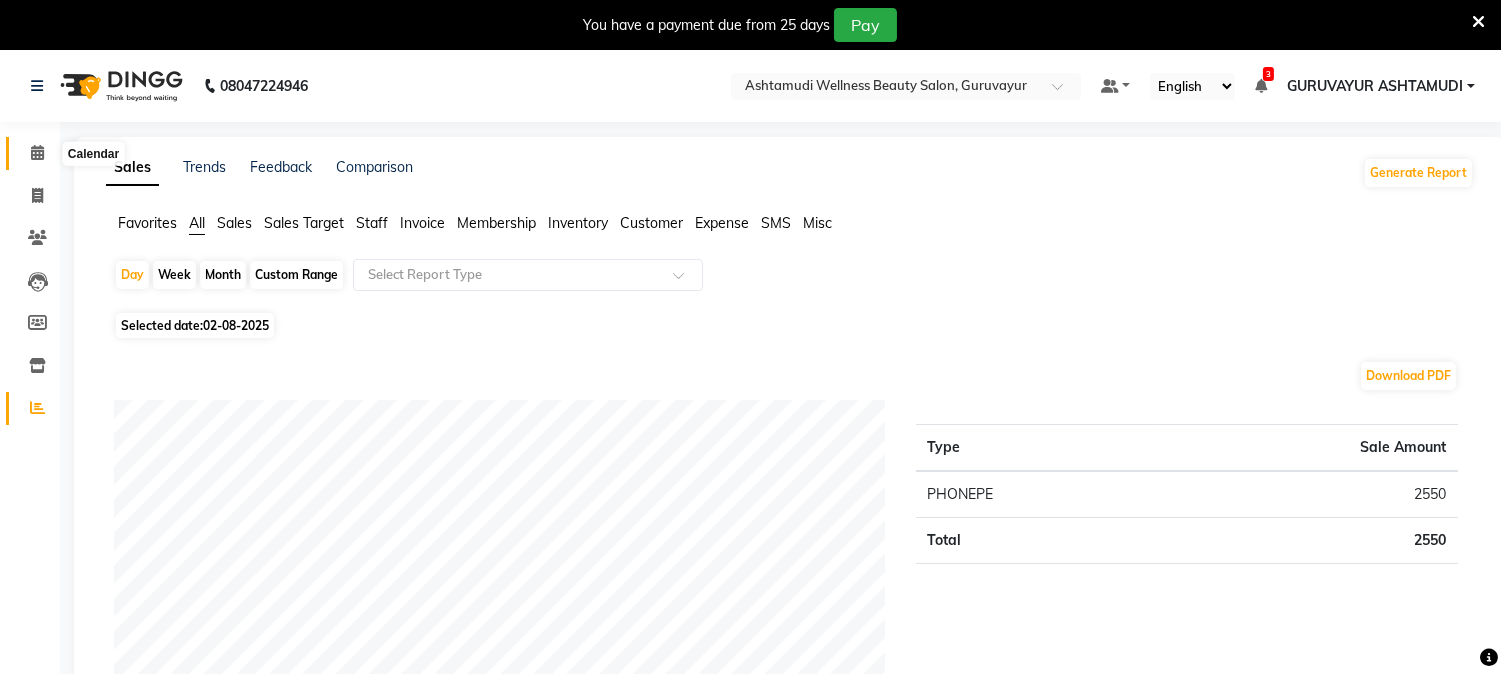 click 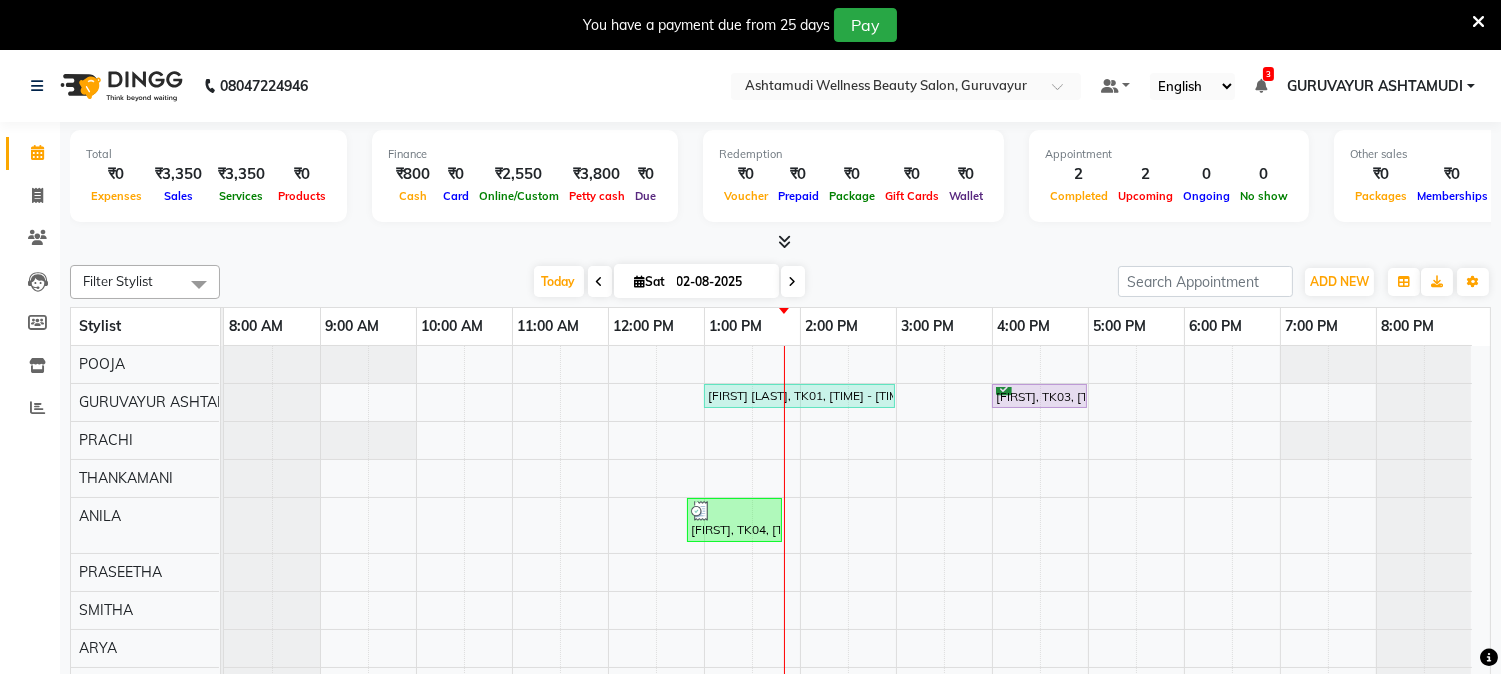 scroll, scrollTop: 227, scrollLeft: 0, axis: vertical 